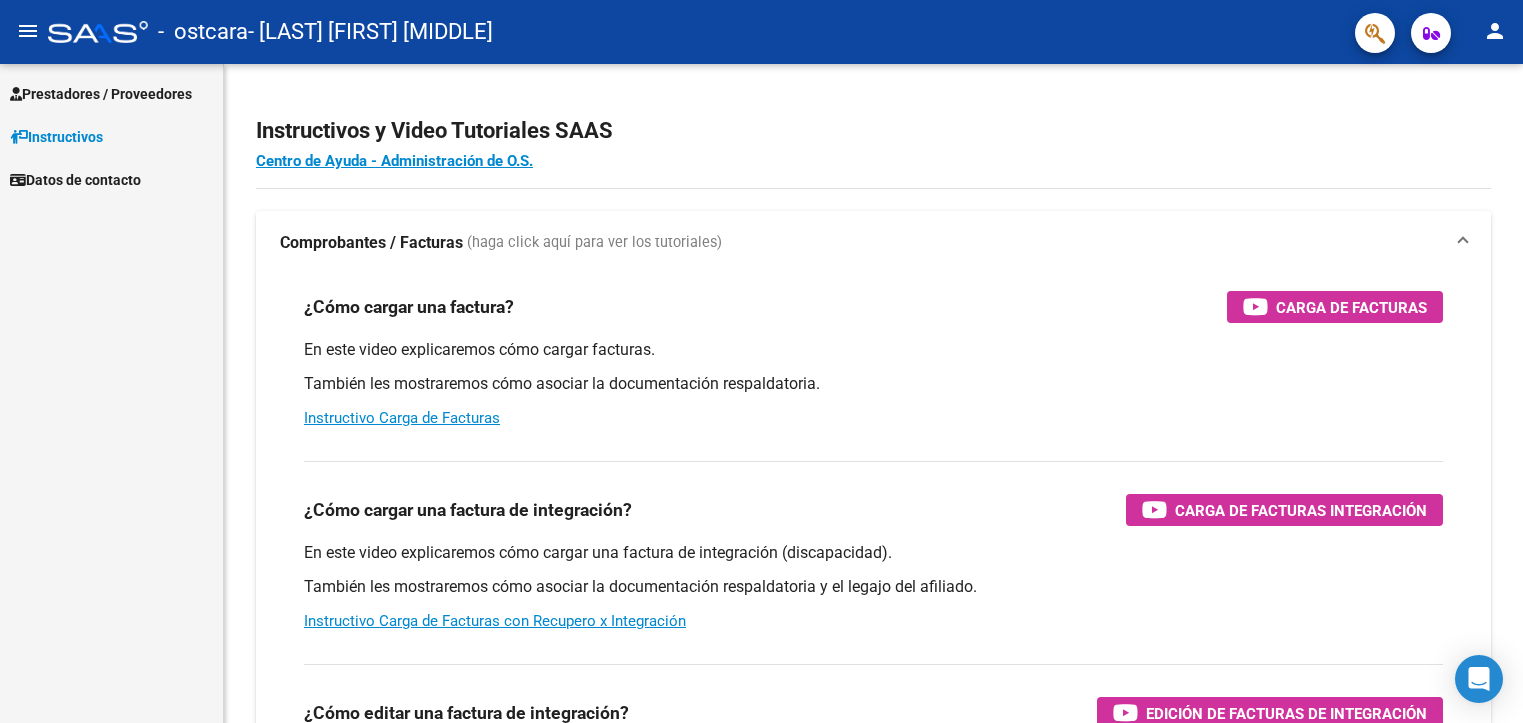 scroll, scrollTop: 0, scrollLeft: 0, axis: both 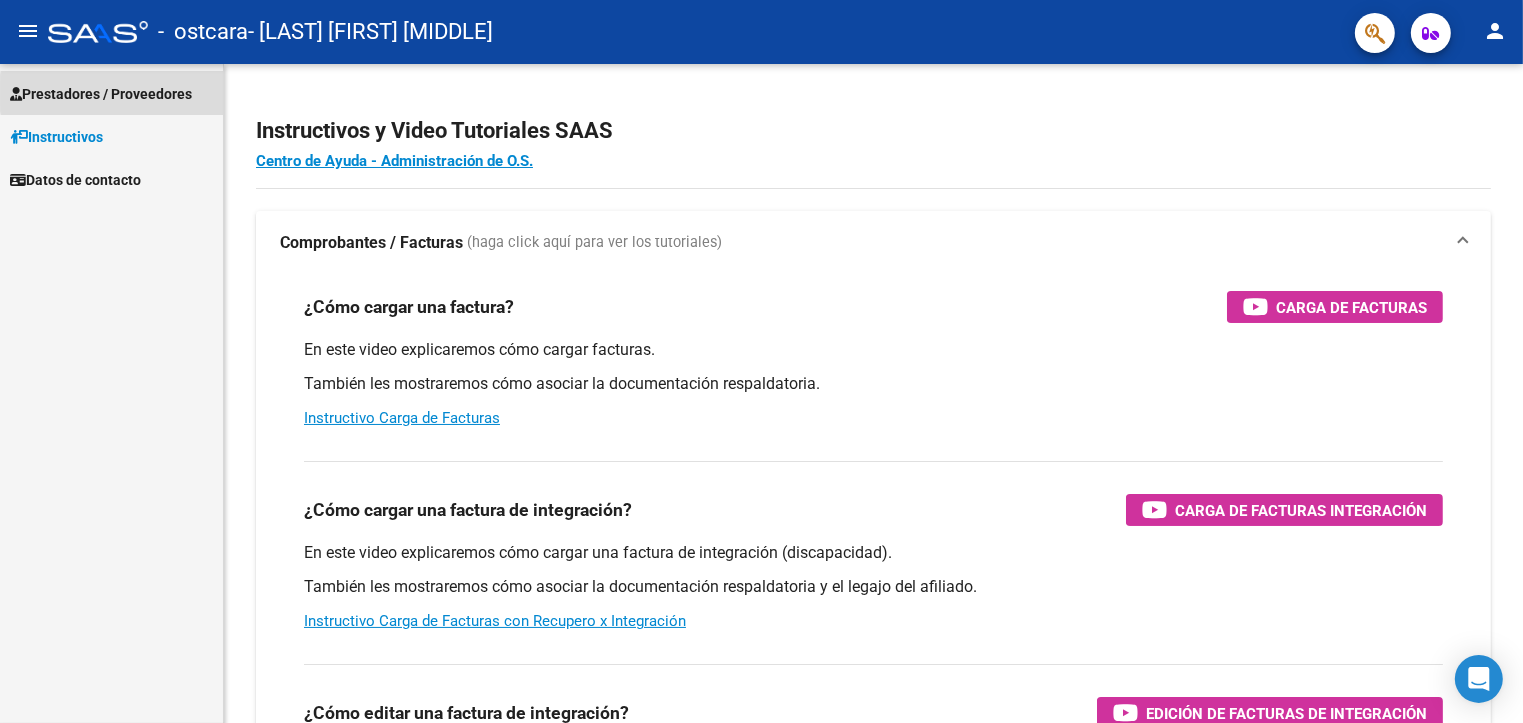click on "Prestadores / Proveedores" at bounding box center (101, 94) 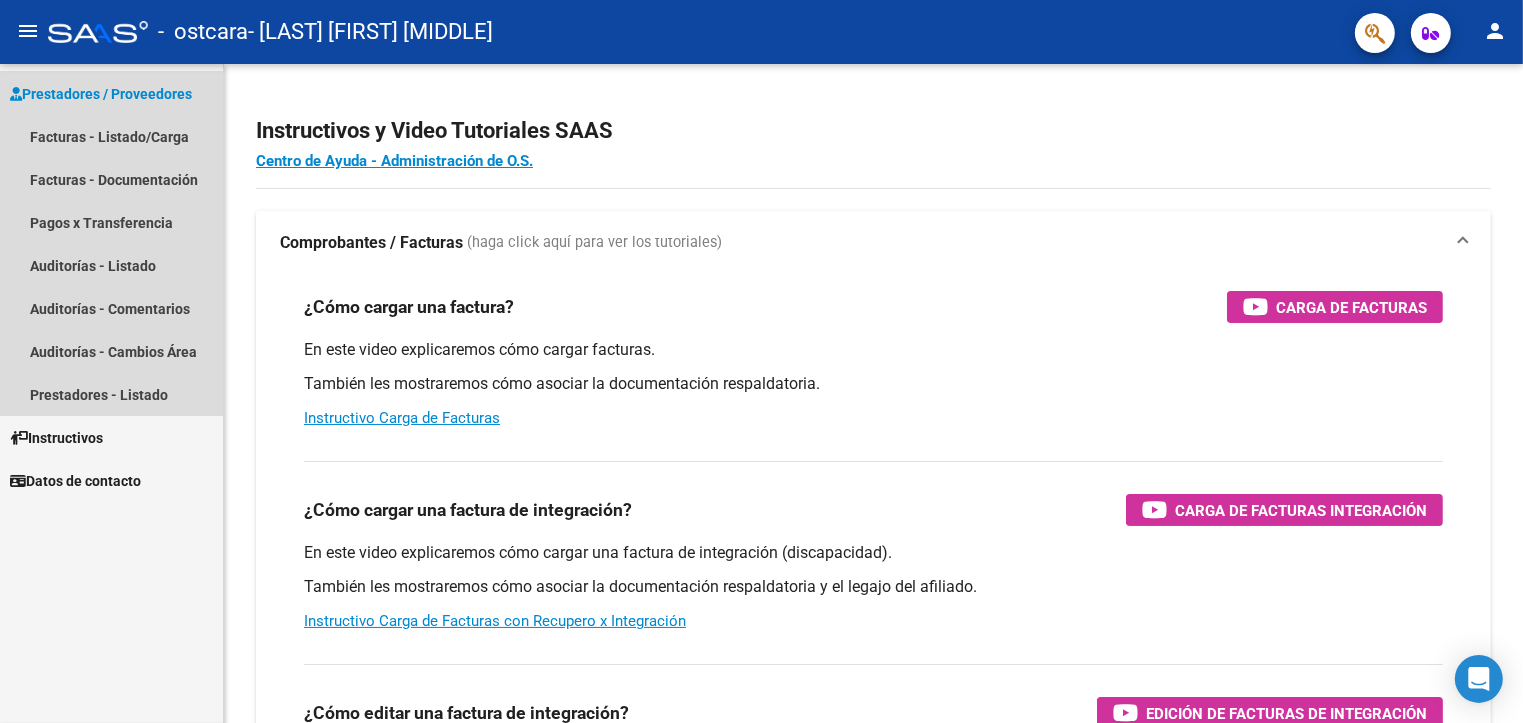 click on "Prestadores / Proveedores" at bounding box center [101, 94] 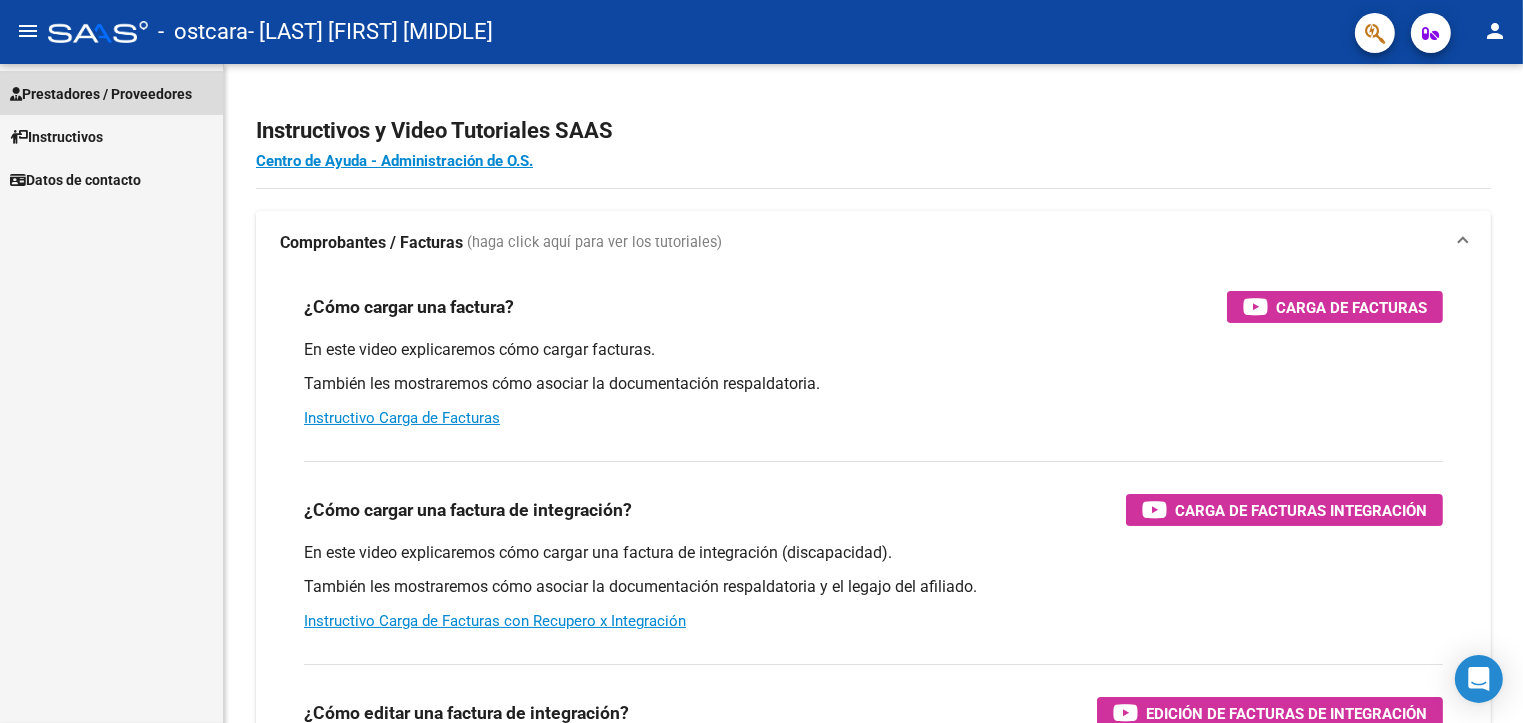 click on "Prestadores / Proveedores" at bounding box center [101, 94] 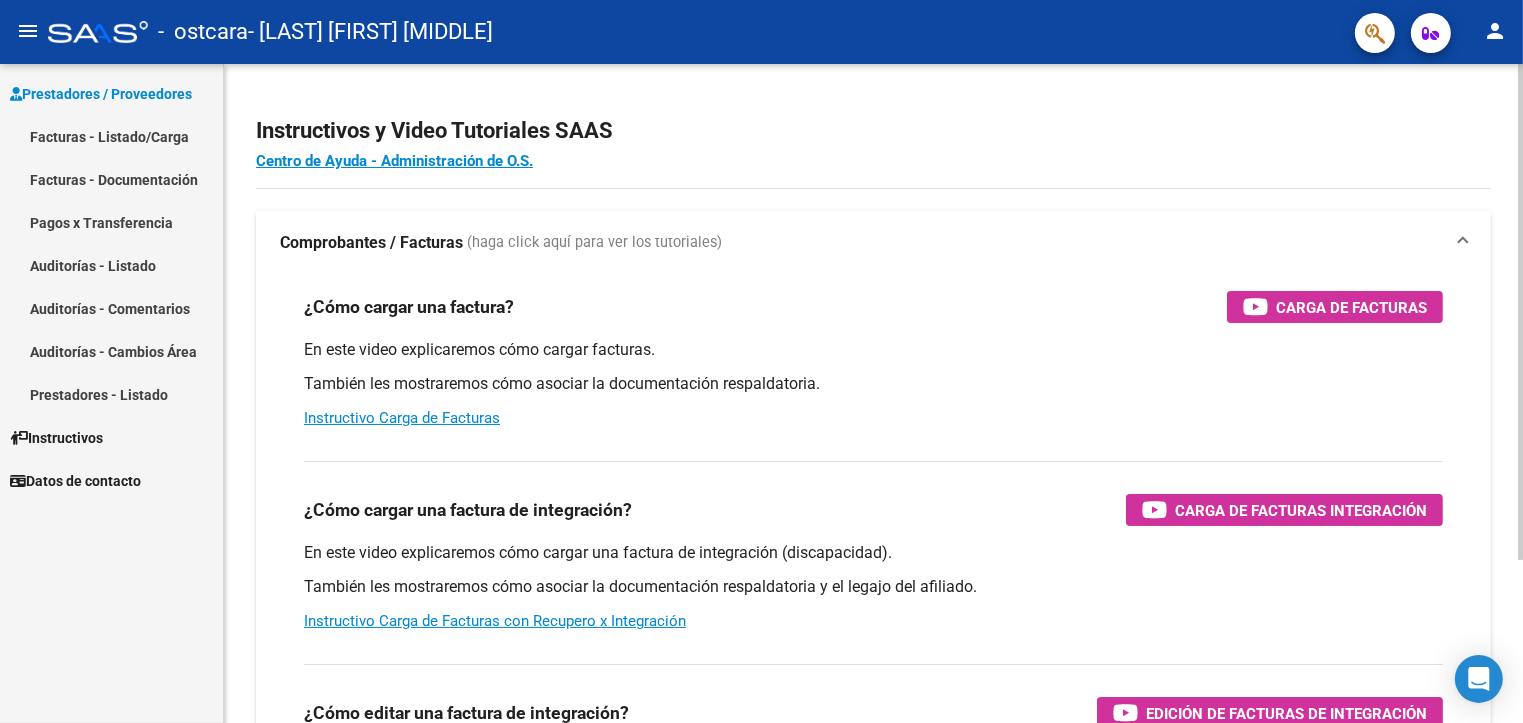 click on "Comprobantes / Facturas     (haga click aquí para ver los tutoriales)" at bounding box center (869, 243) 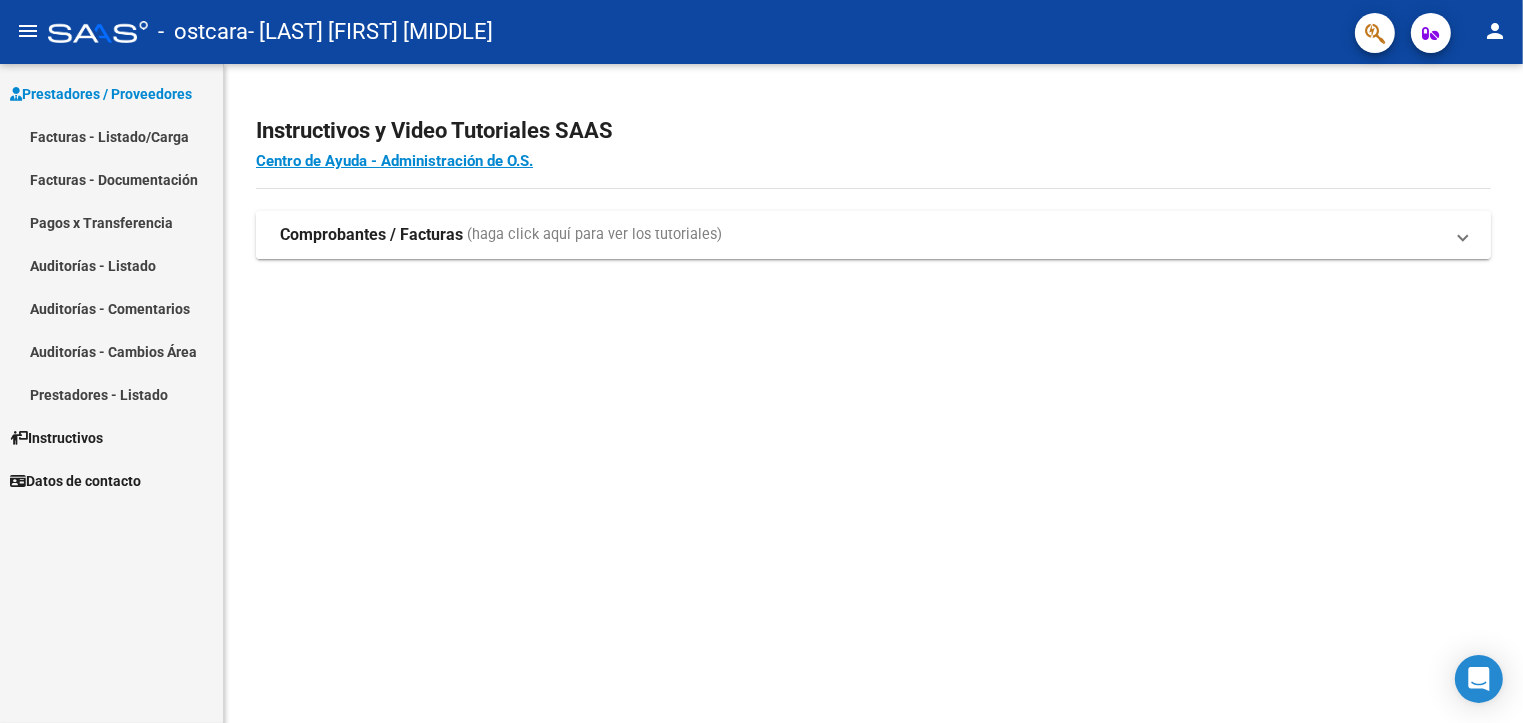 click at bounding box center [1463, 235] 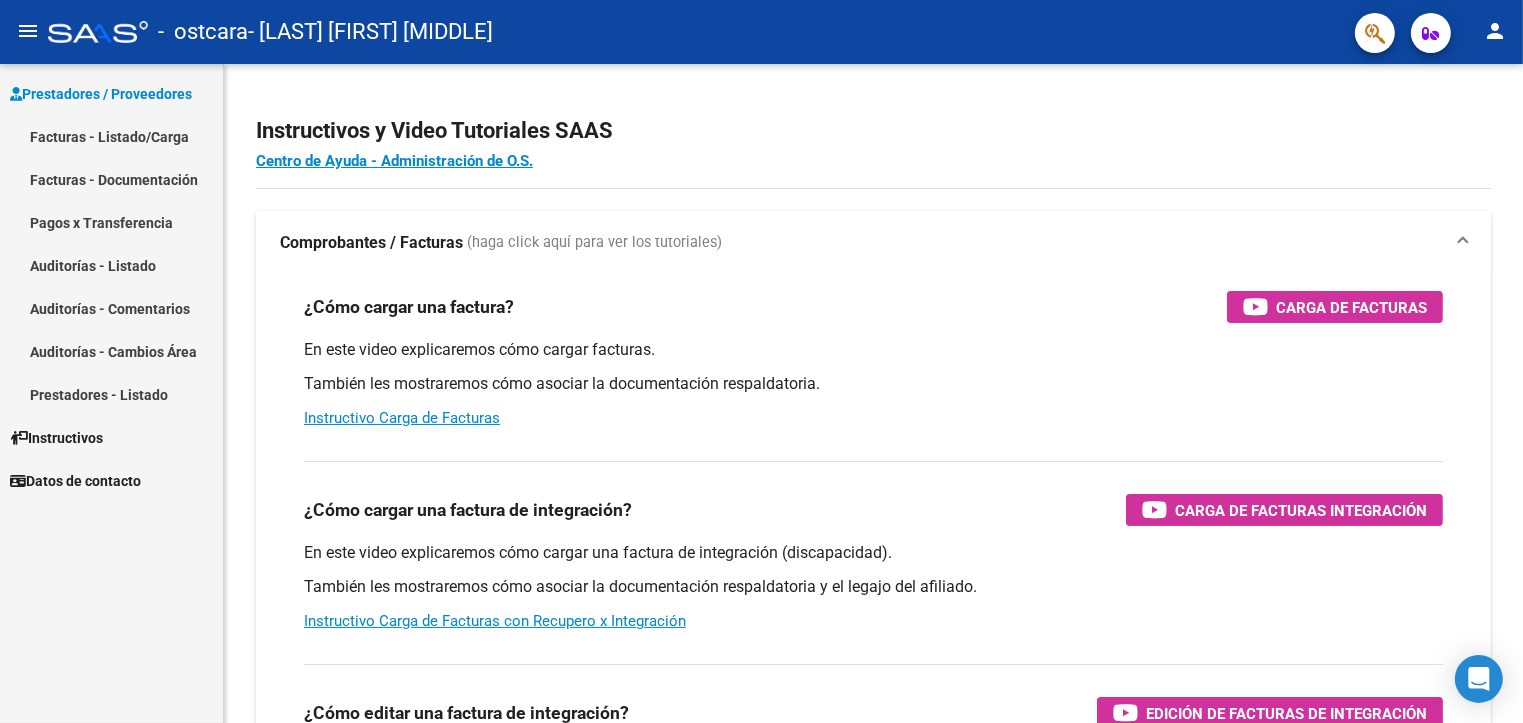click on "Comprobantes / Facturas     (haga click aquí para ver los tutoriales)" at bounding box center (873, 243) 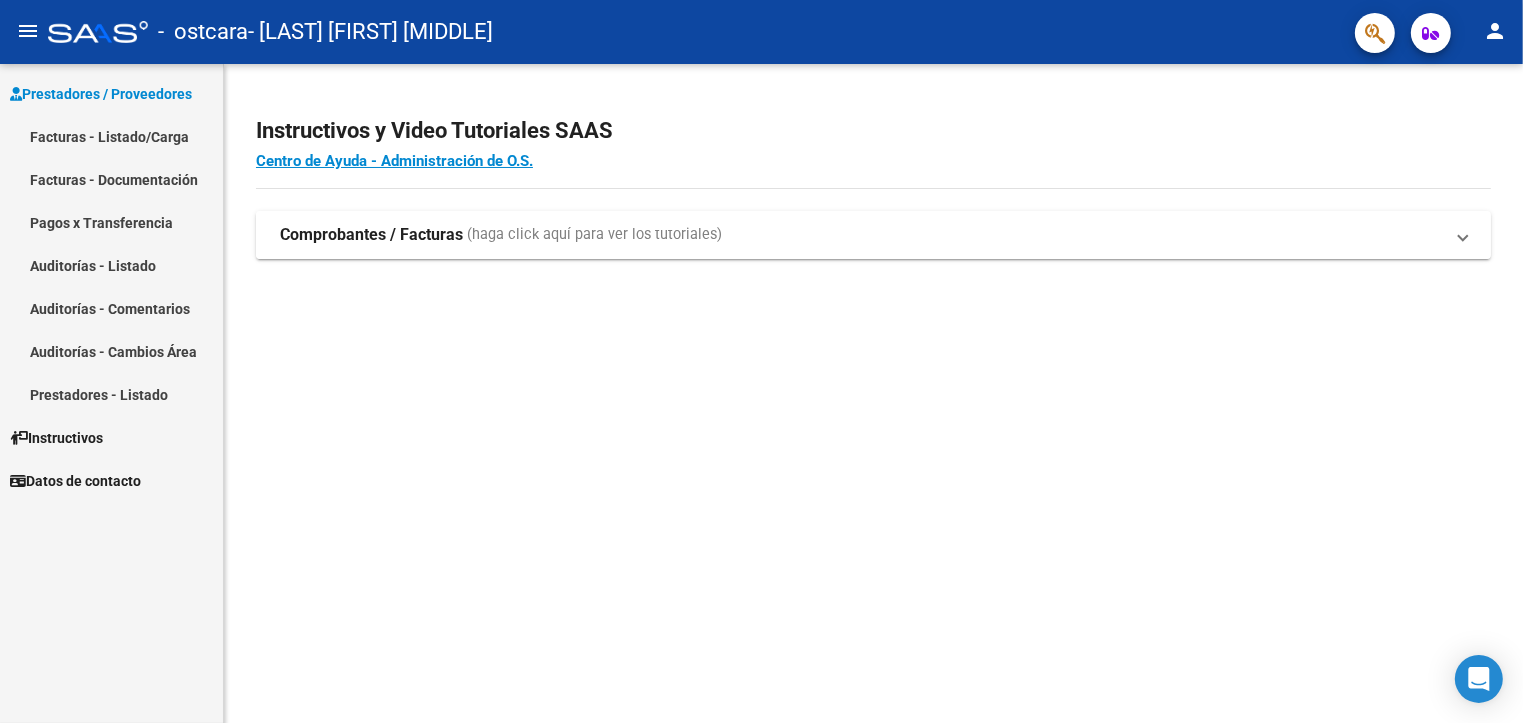 click at bounding box center [1463, 235] 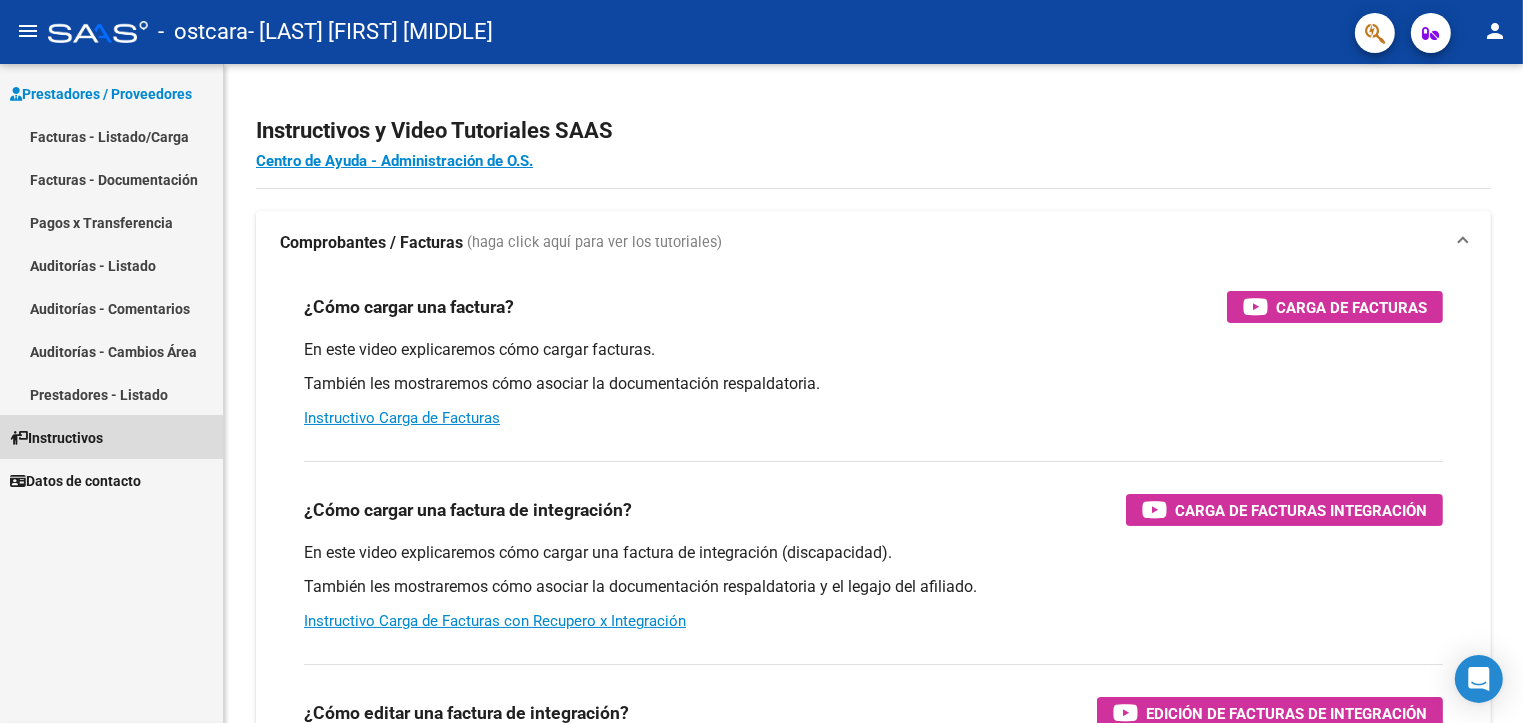 click on "Instructivos" at bounding box center (56, 438) 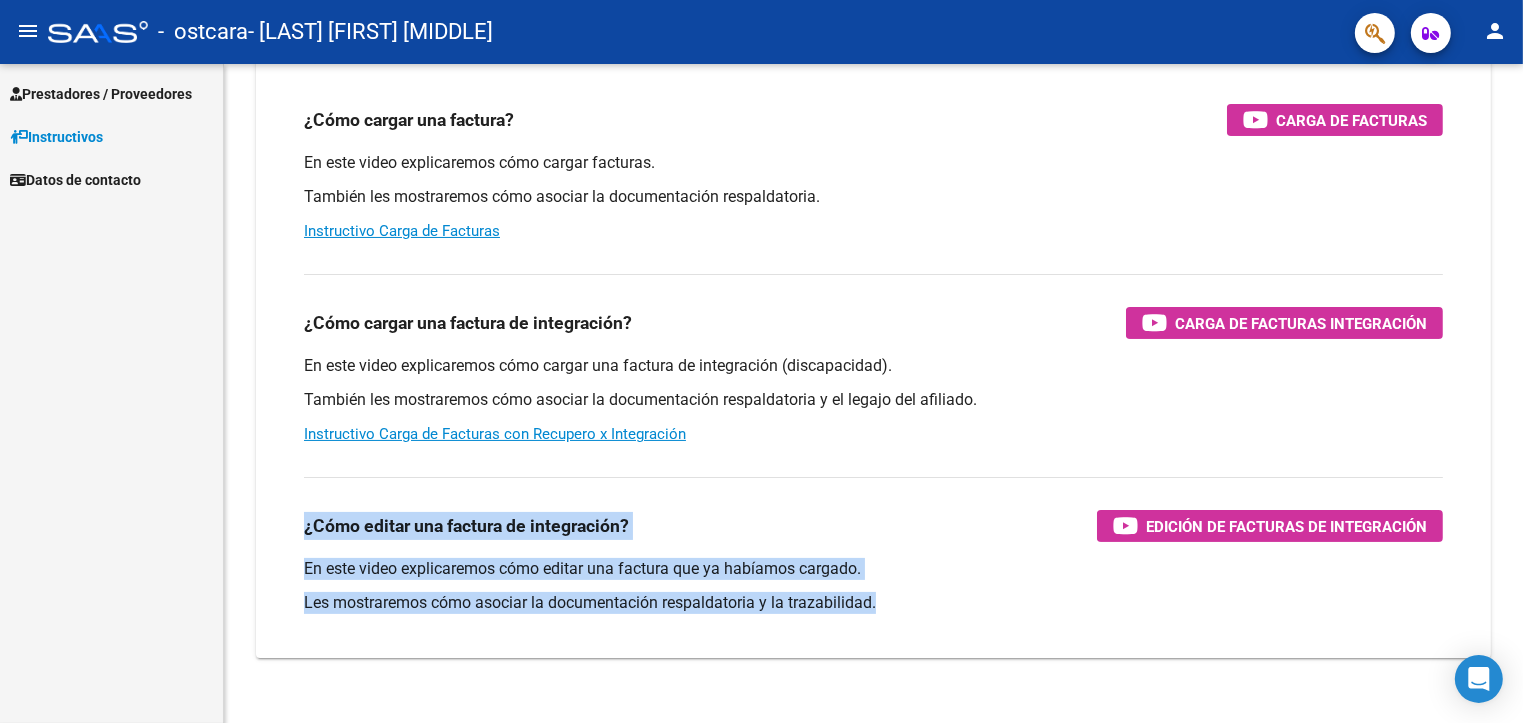 scroll, scrollTop: 217, scrollLeft: 0, axis: vertical 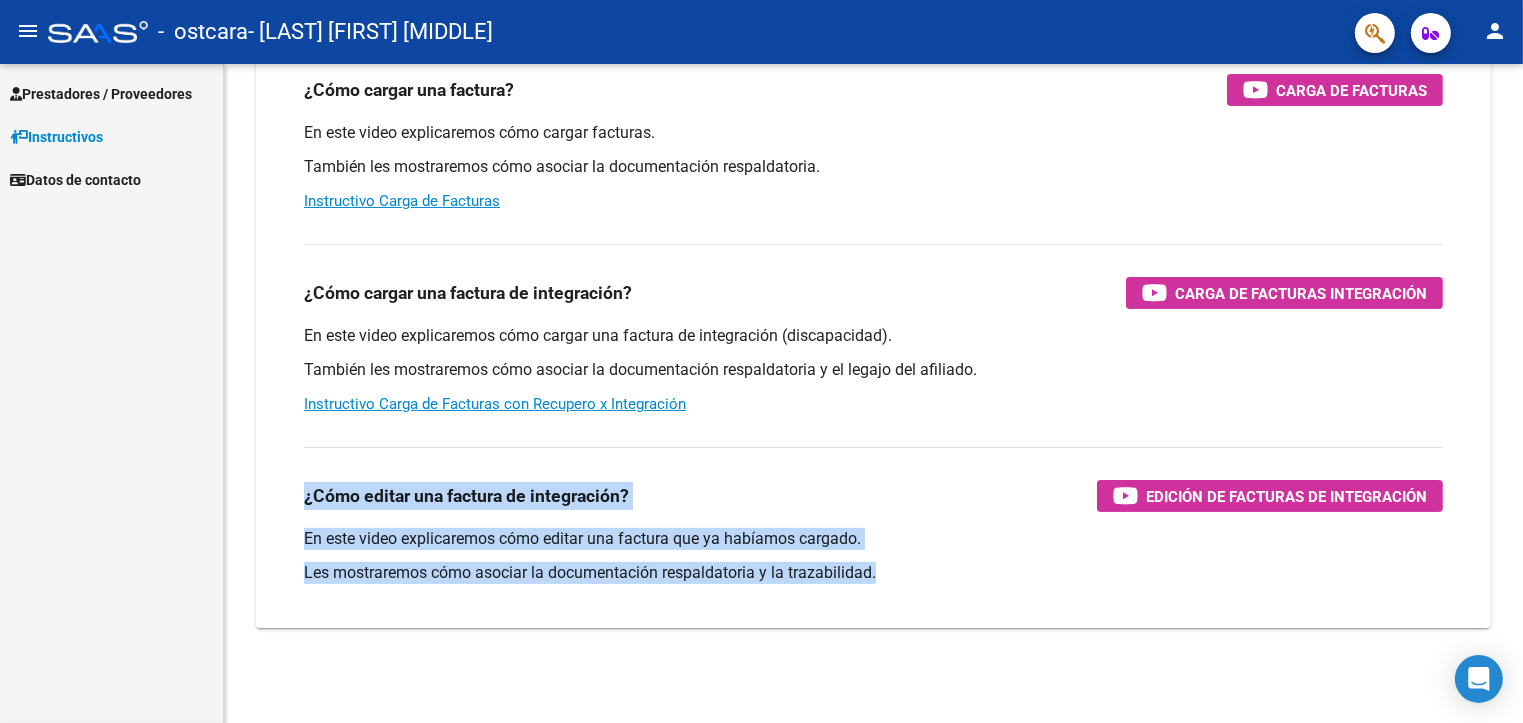drag, startPoint x: 1514, startPoint y: 647, endPoint x: 1518, endPoint y: 766, distance: 119.06721 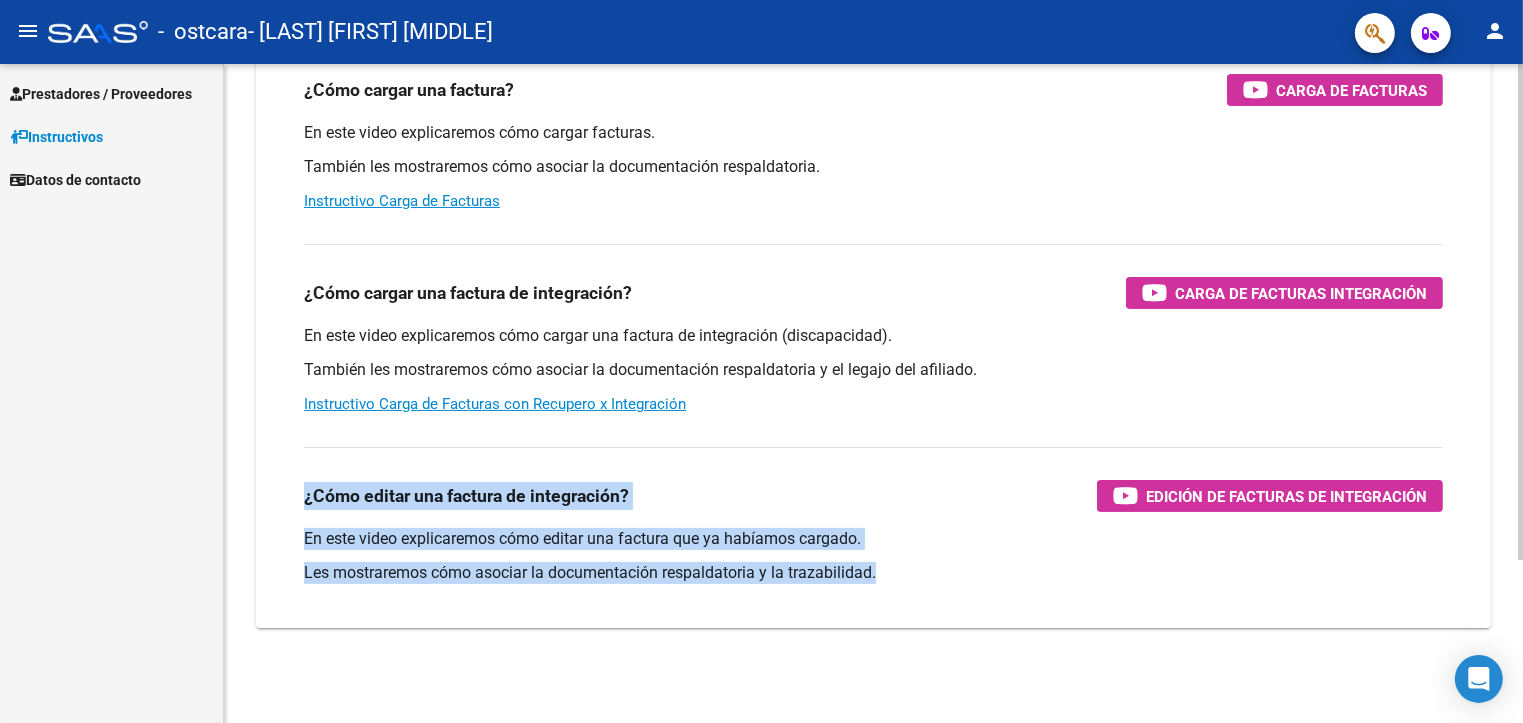 click on "En este video explicaremos cómo editar una factura que ya habíamos cargado." at bounding box center (873, 539) 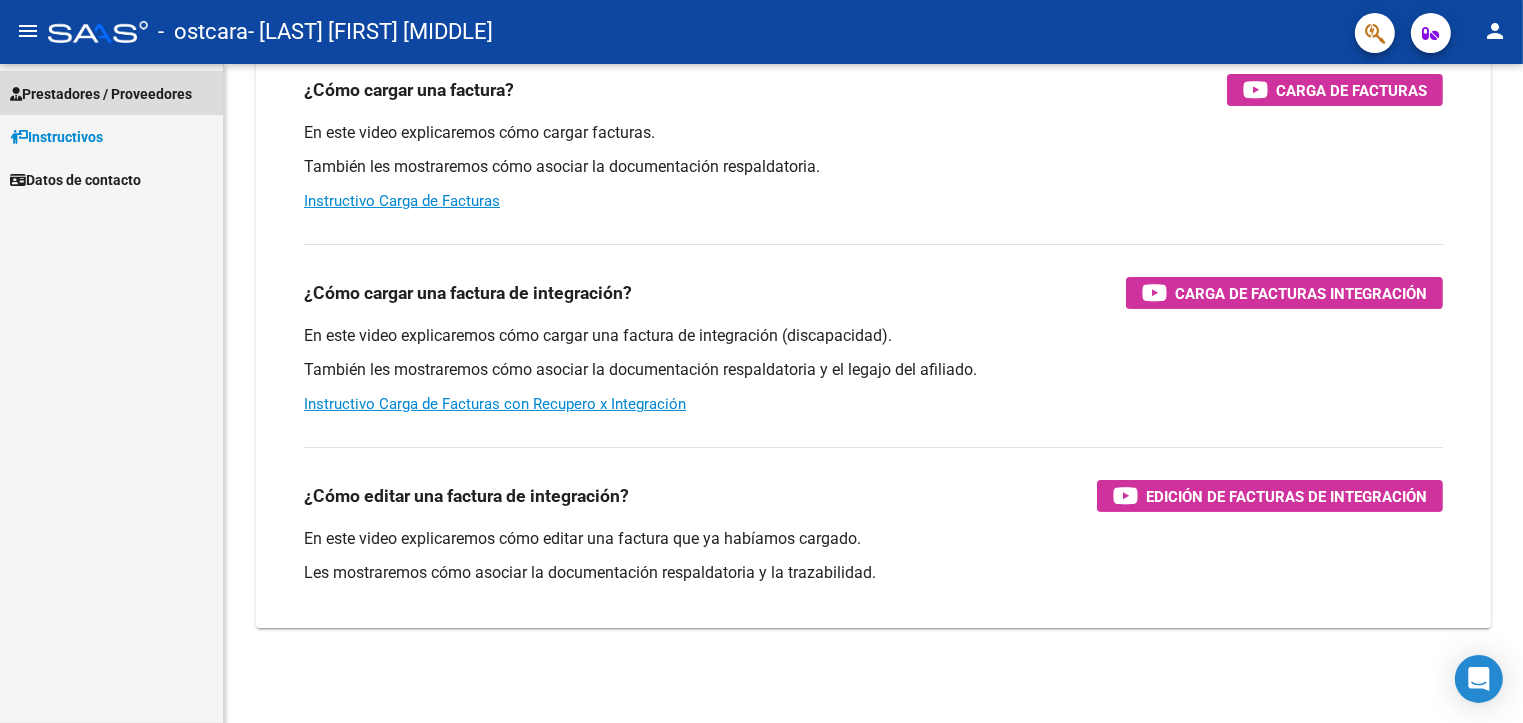 click on "Prestadores / Proveedores" at bounding box center (111, 93) 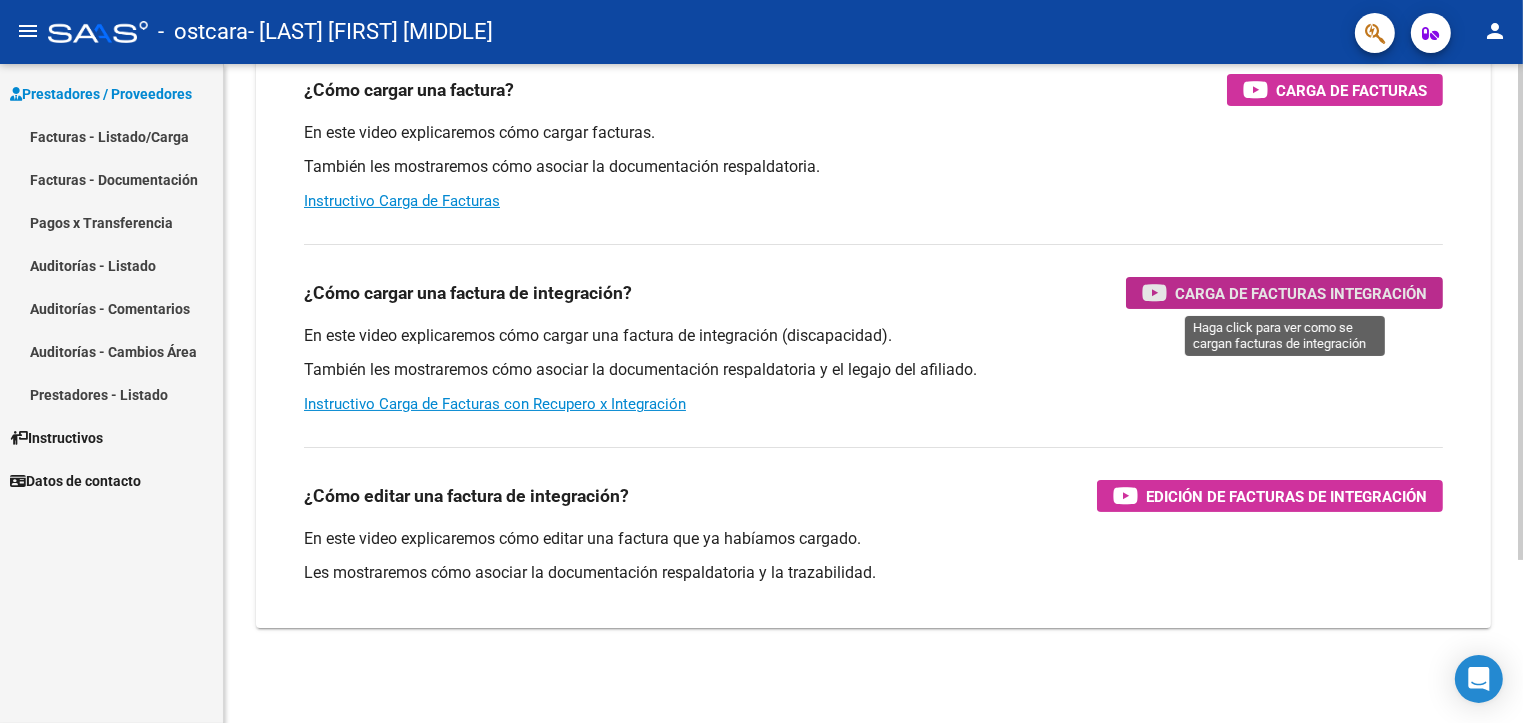 click on "Carga de Facturas Integración" at bounding box center [1301, 293] 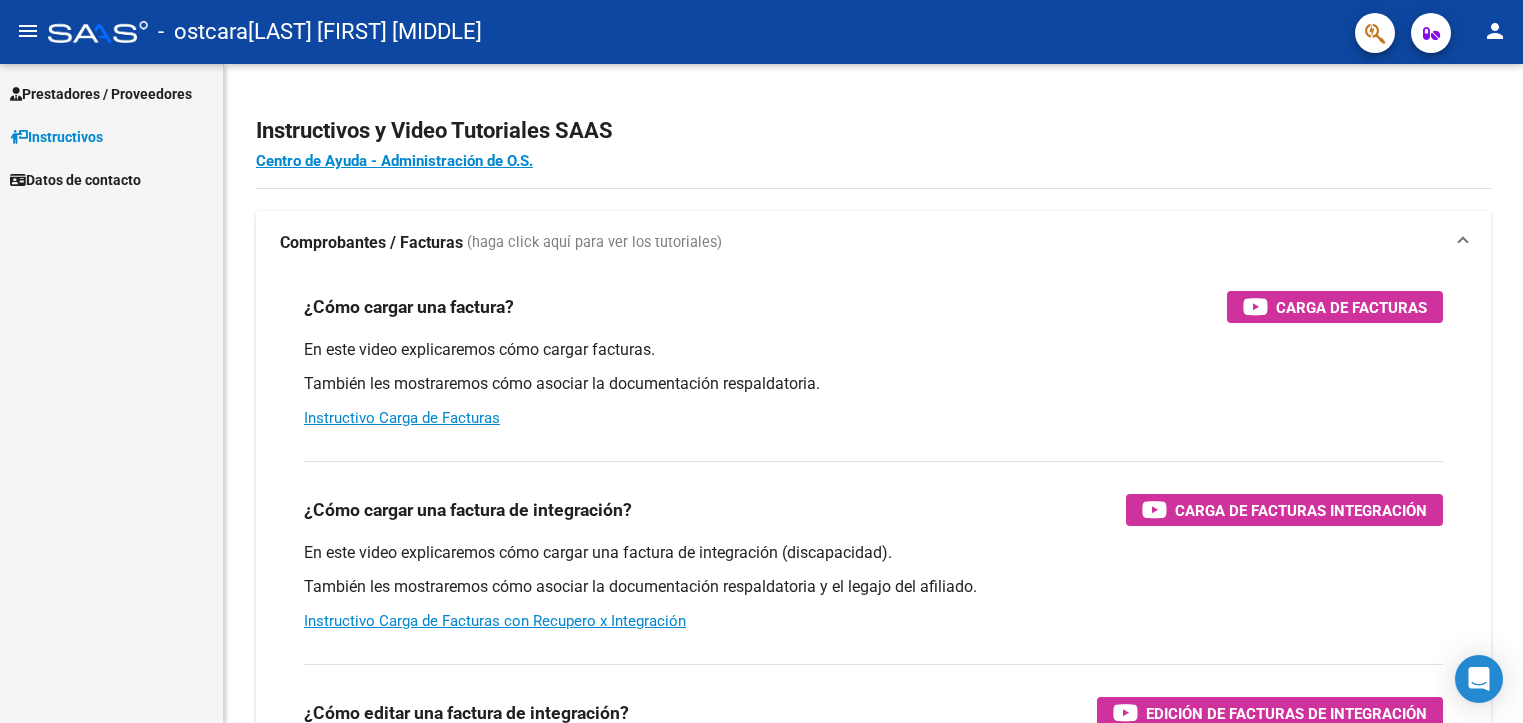 scroll, scrollTop: 0, scrollLeft: 0, axis: both 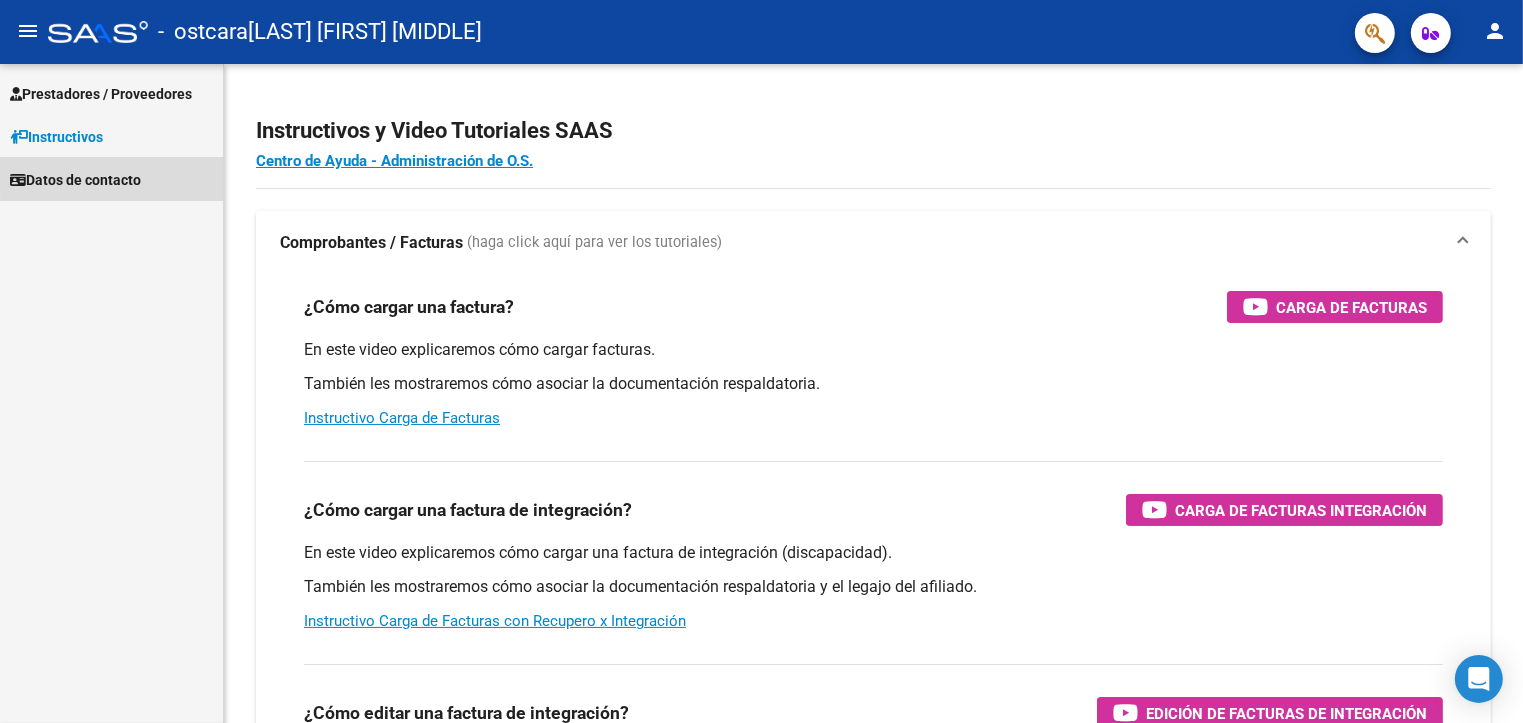 click on "Datos de contacto" at bounding box center [75, 180] 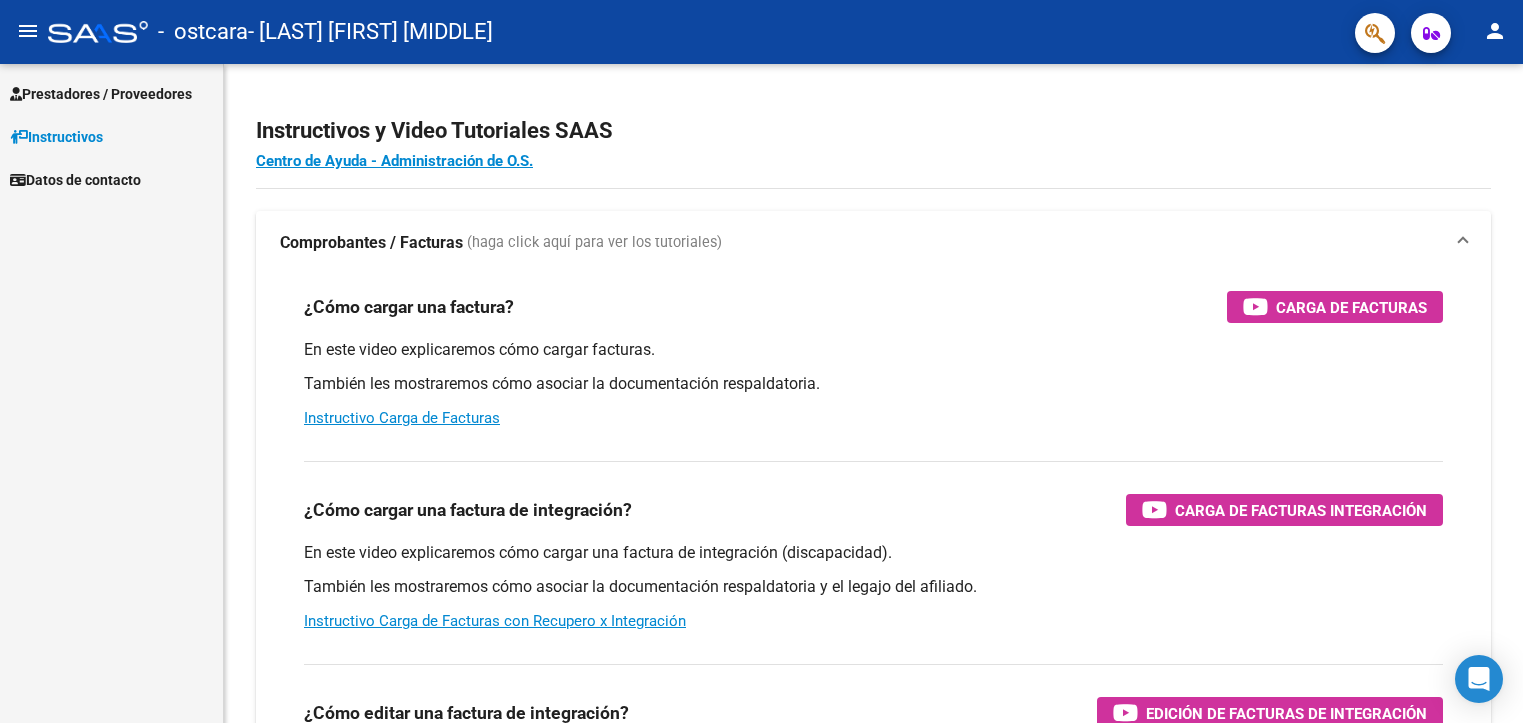 scroll, scrollTop: 0, scrollLeft: 0, axis: both 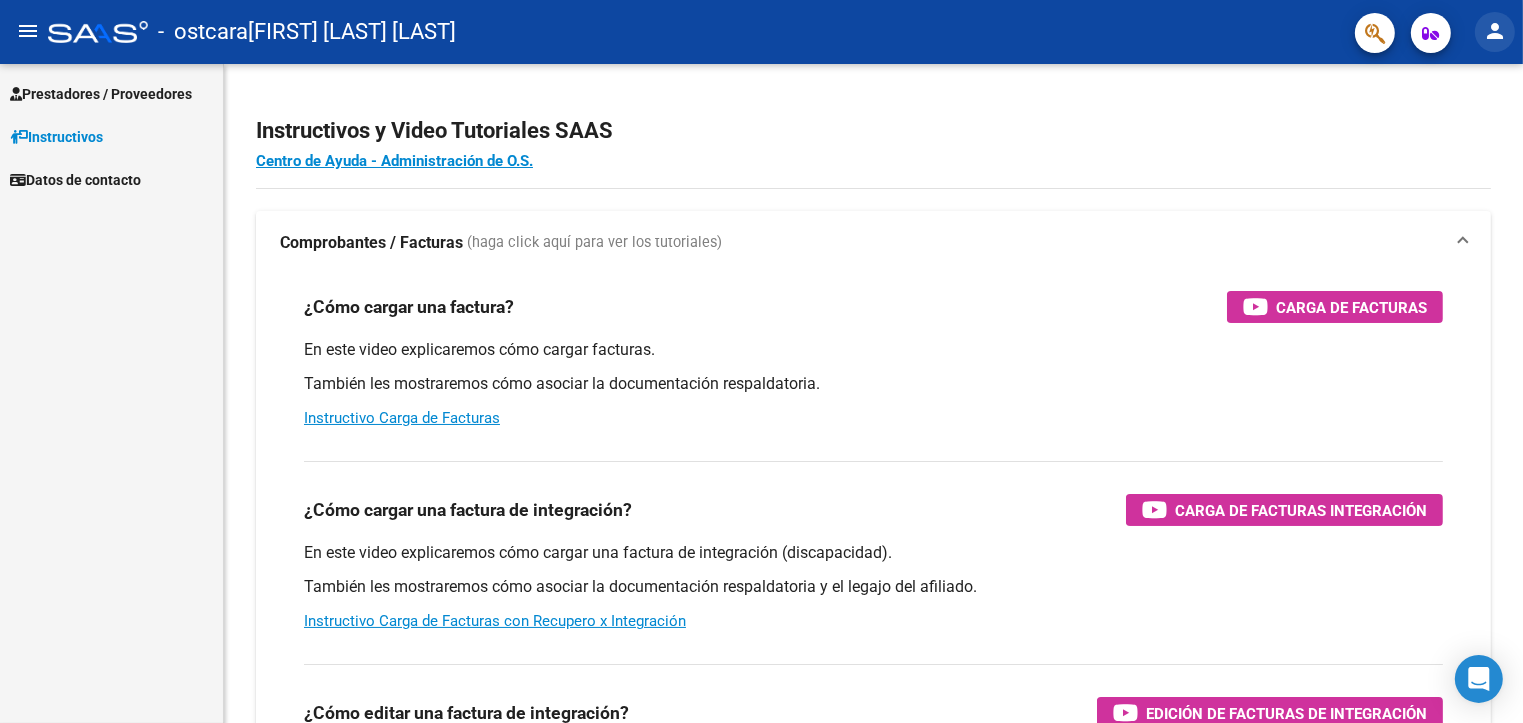 click on "person" 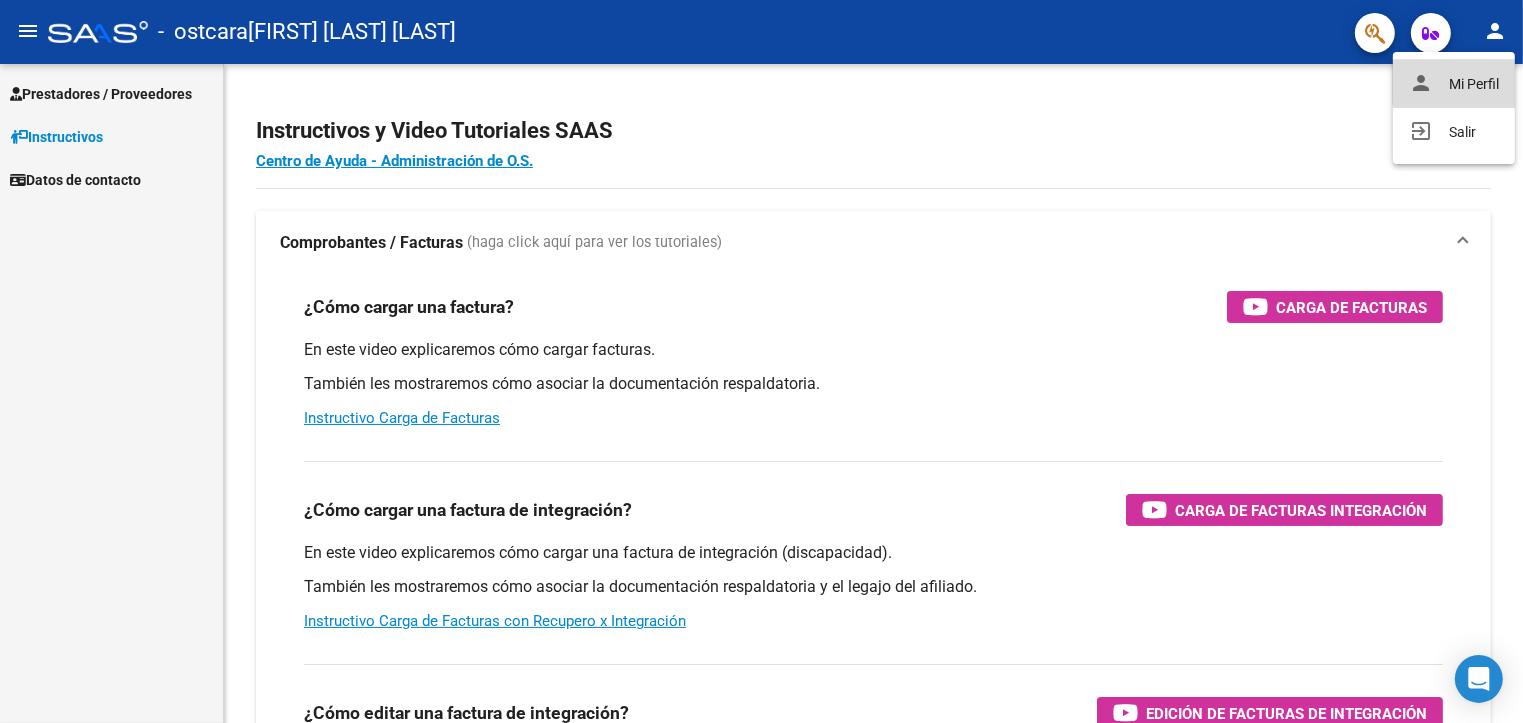 click on "person  Mi Perfil" at bounding box center [1454, 84] 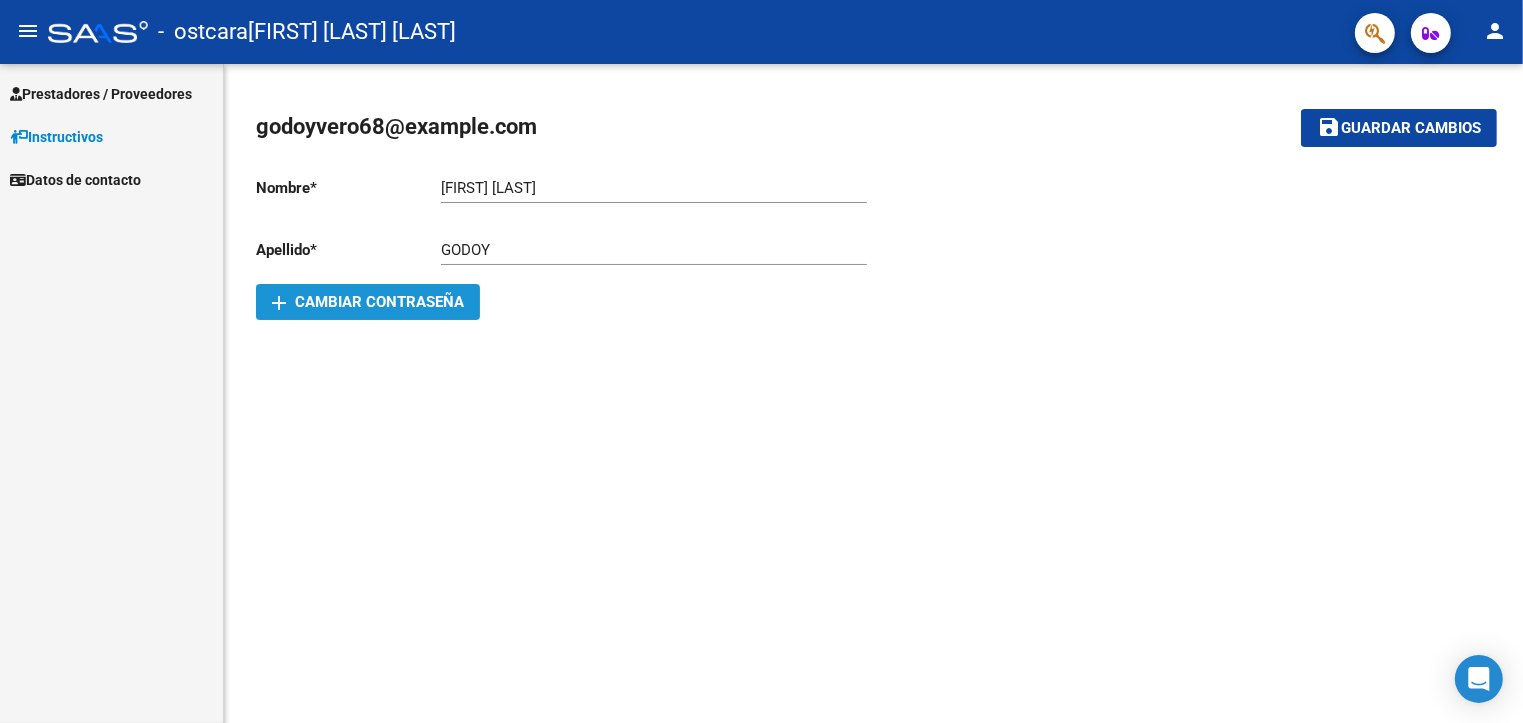 click on "add  Cambiar Contraseña" 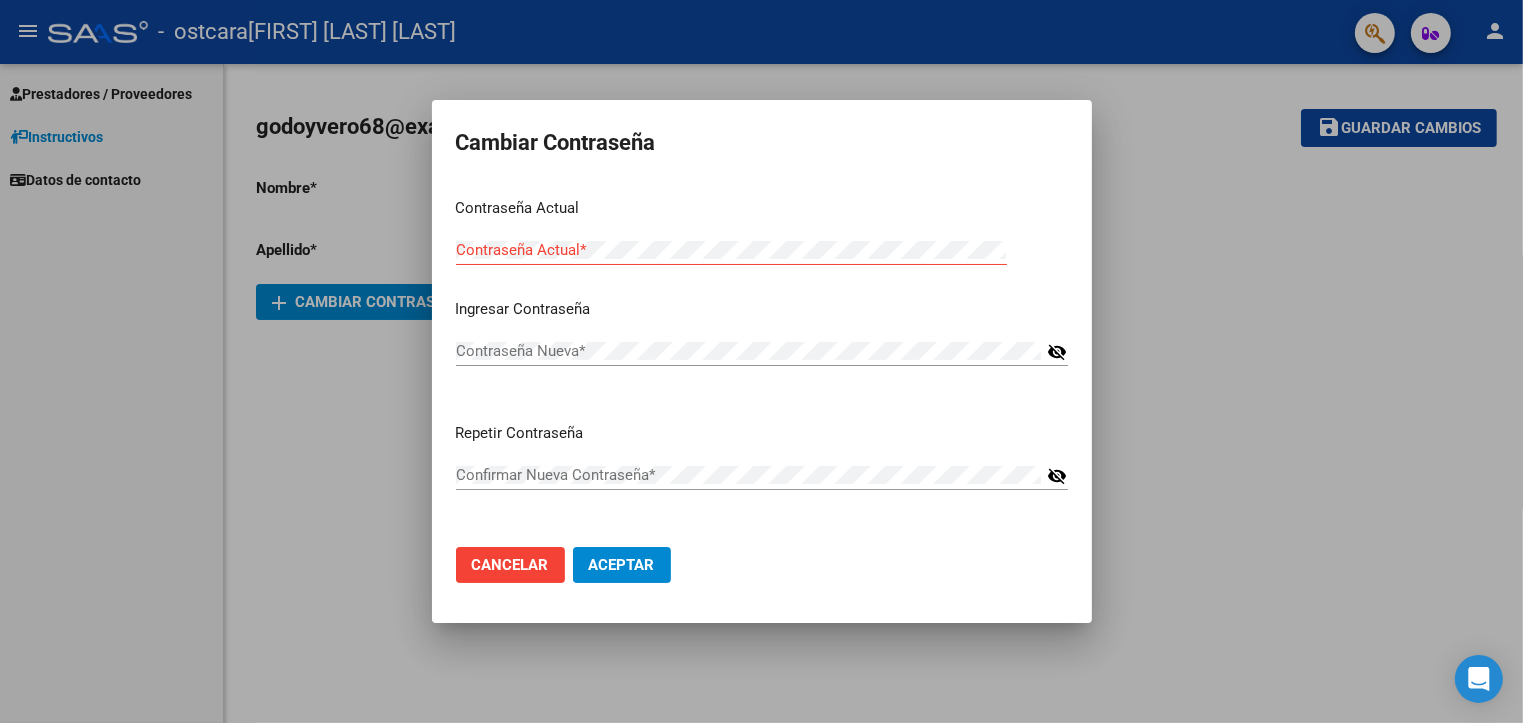 click at bounding box center (761, 361) 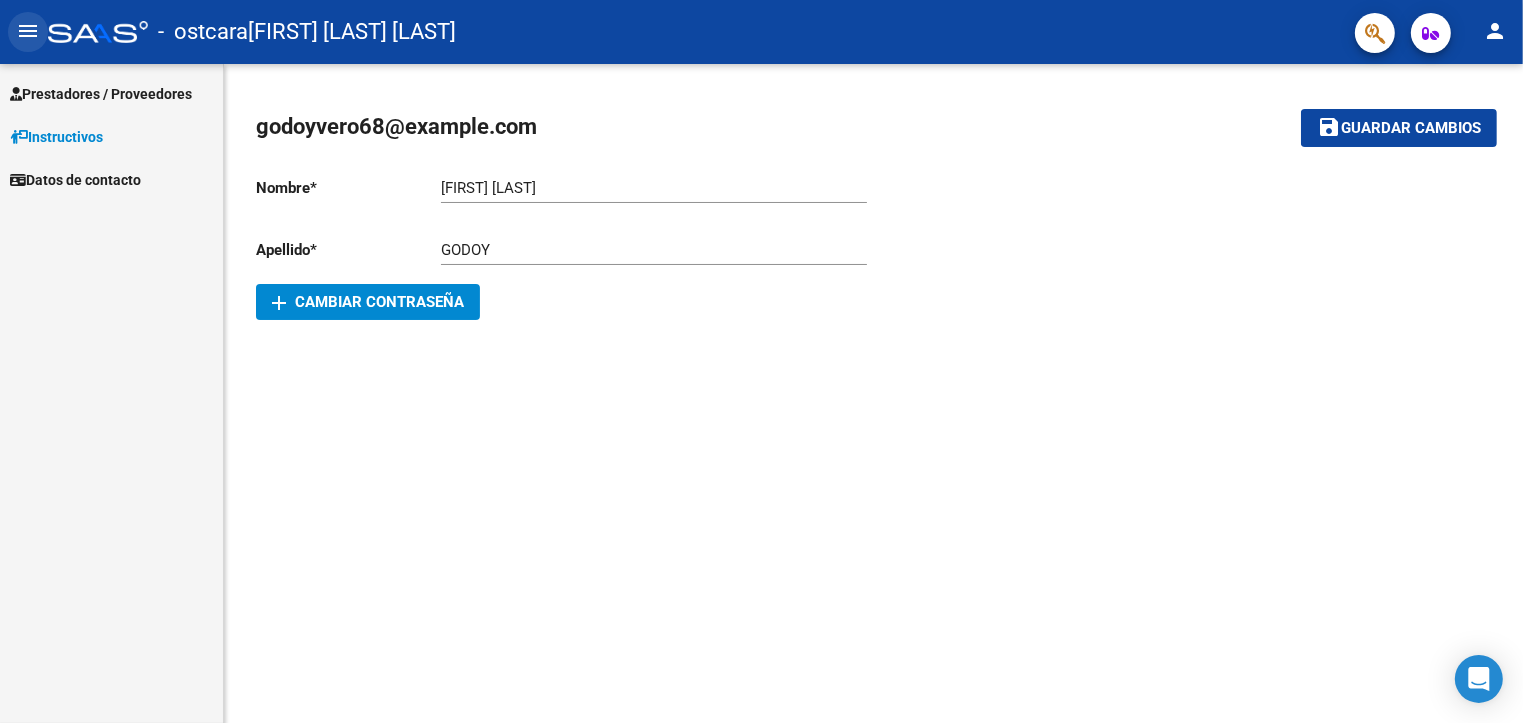 click on "menu" 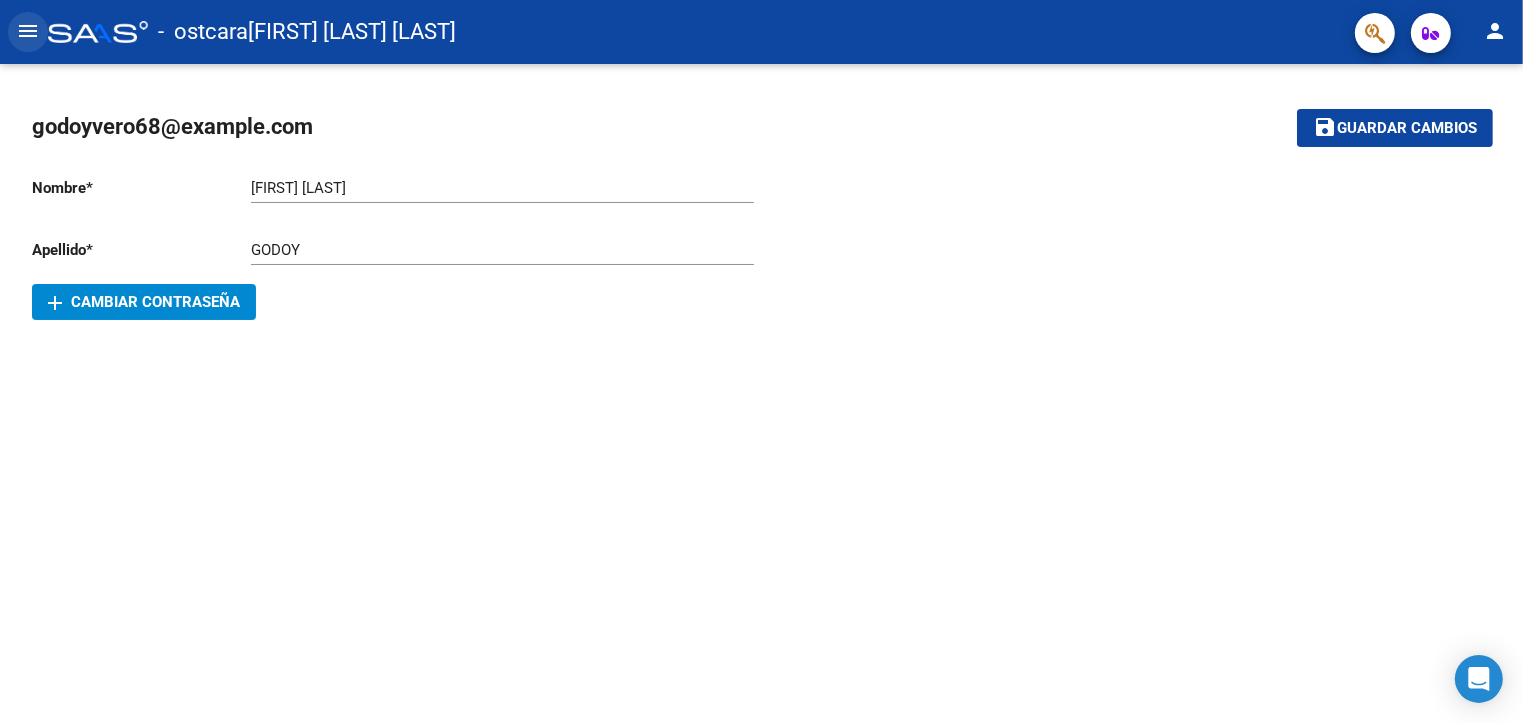 click on "menu" 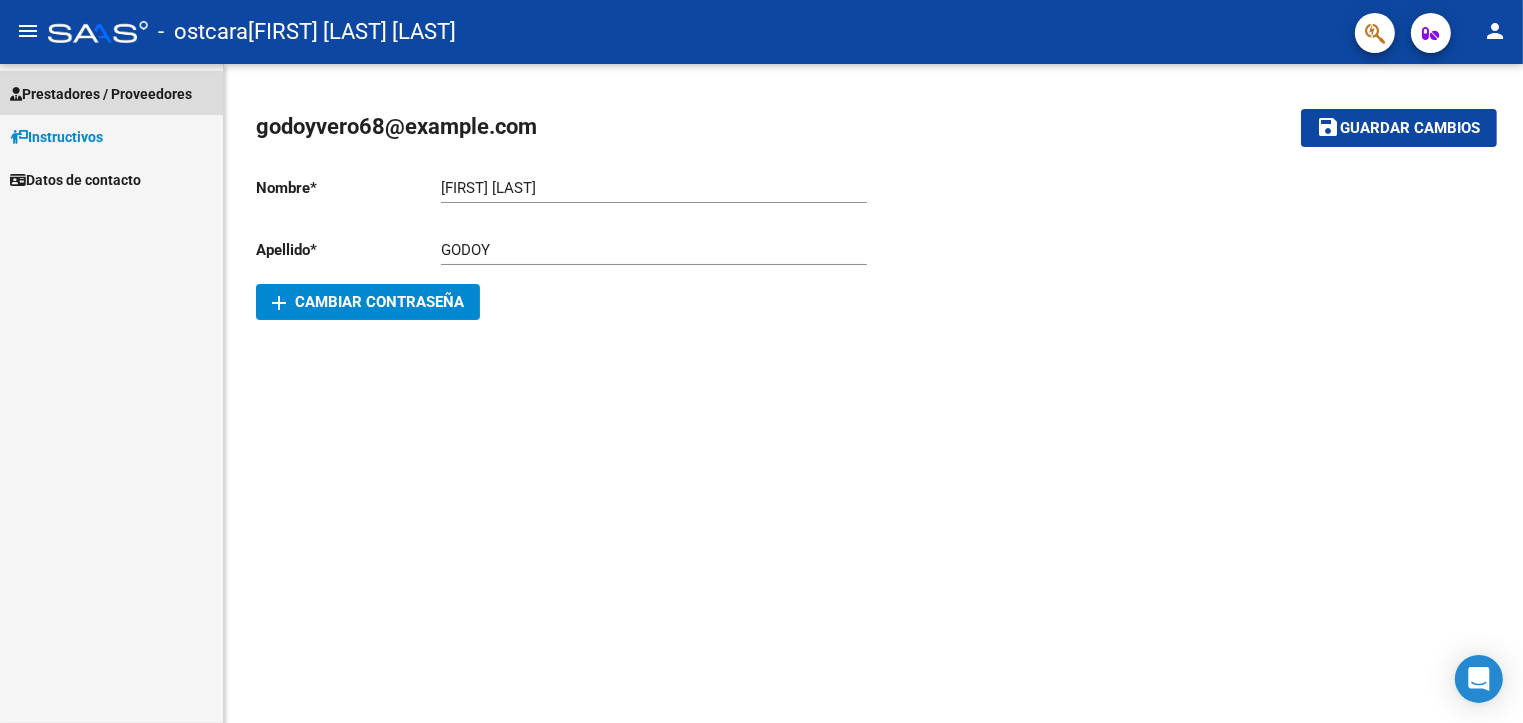 click on "Prestadores / Proveedores" at bounding box center [101, 94] 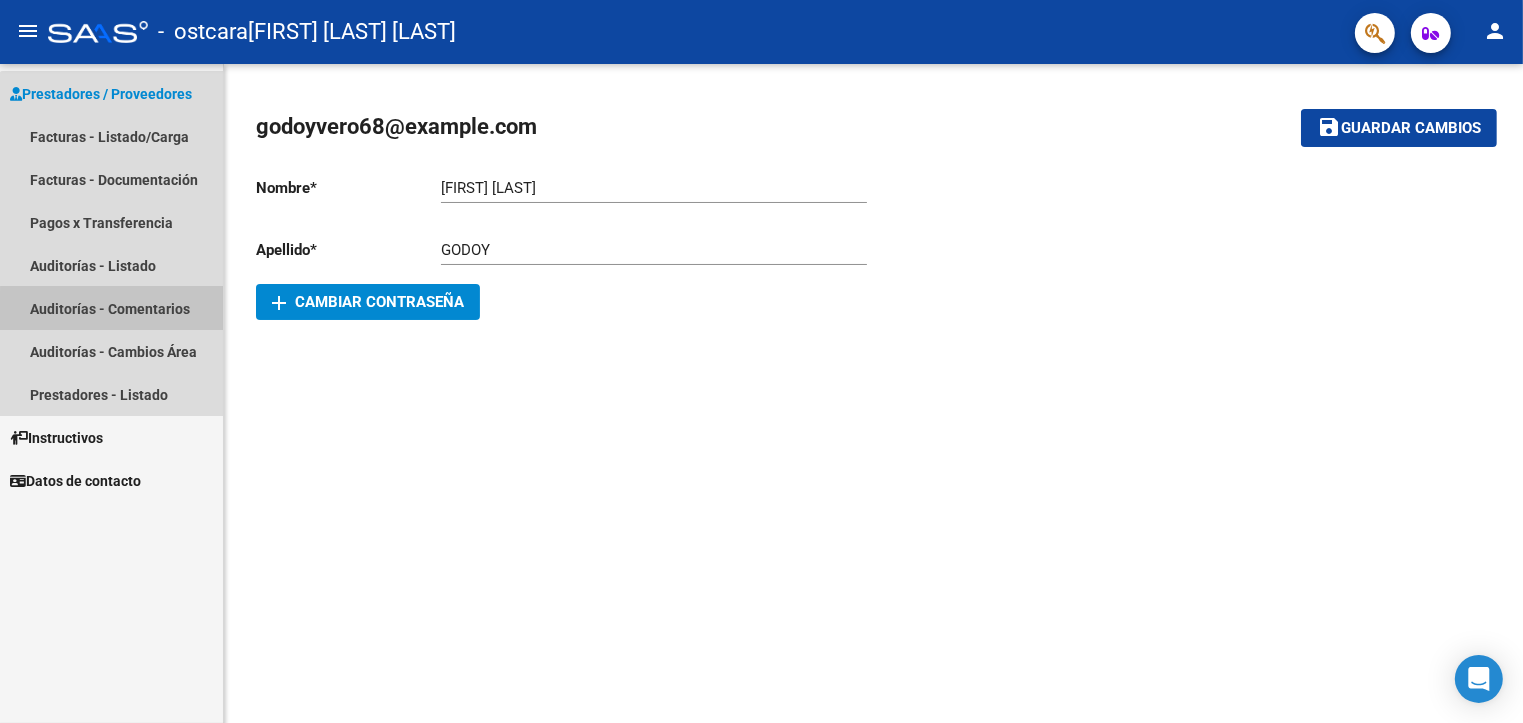 click on "Auditorías - Comentarios" at bounding box center (111, 308) 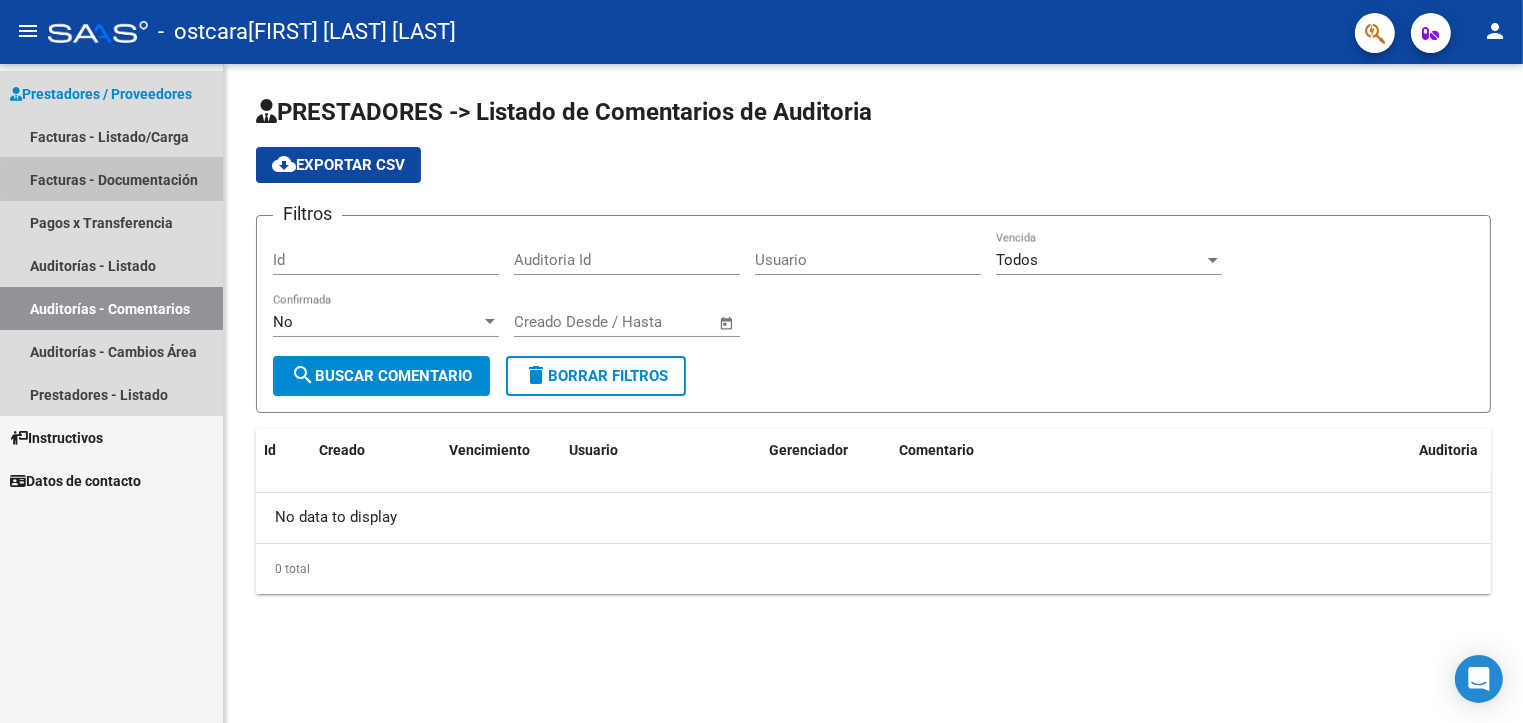 click on "Facturas - Documentación" at bounding box center (111, 179) 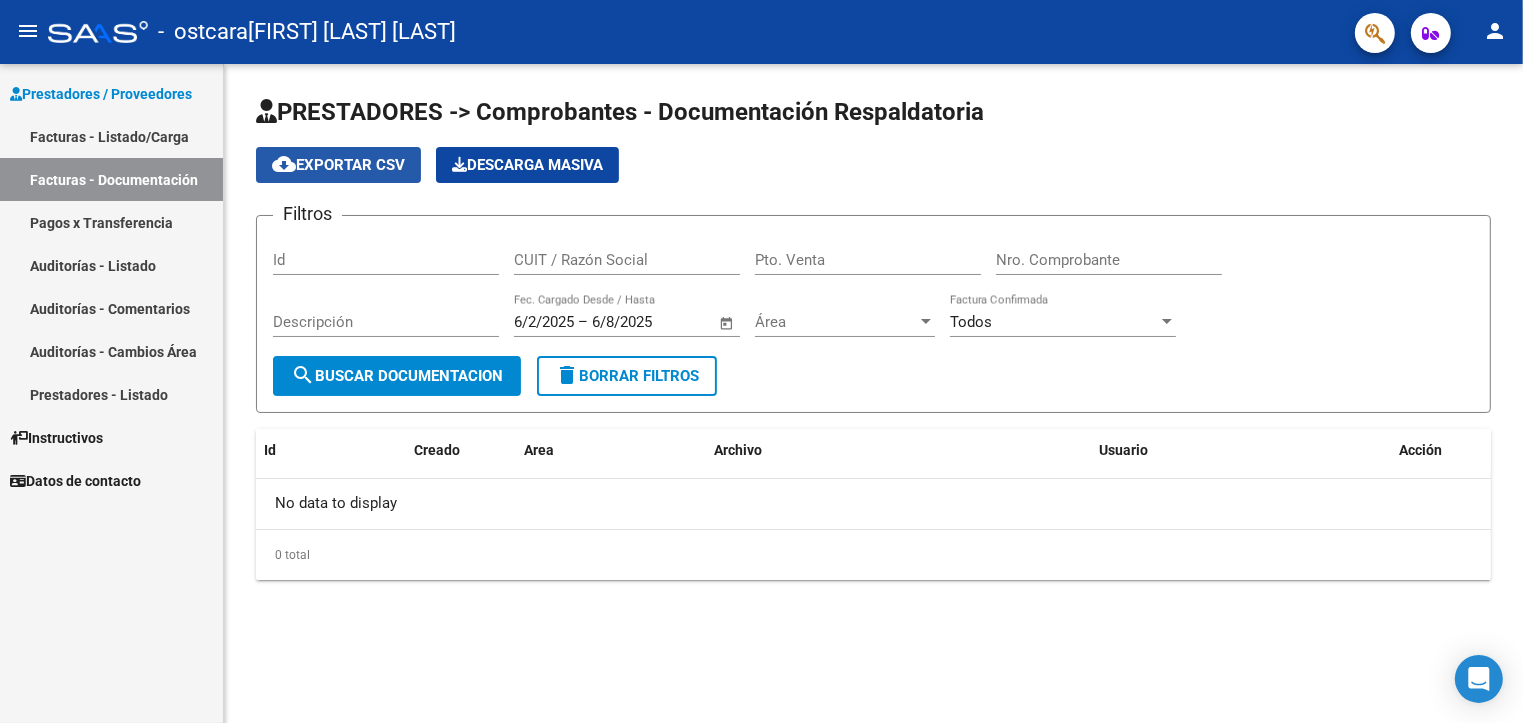 click on "cloud_download  Exportar CSV" 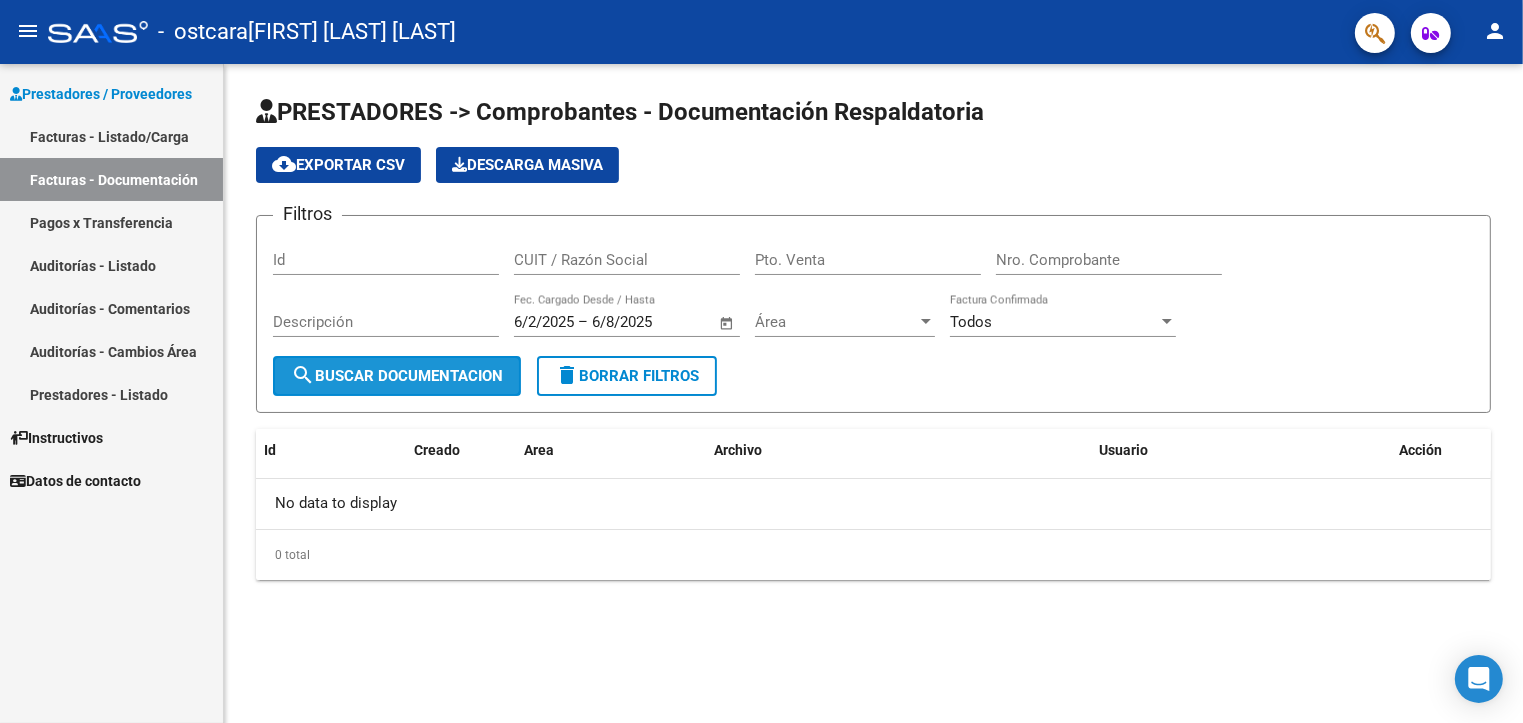 click on "search  Buscar Documentacion" 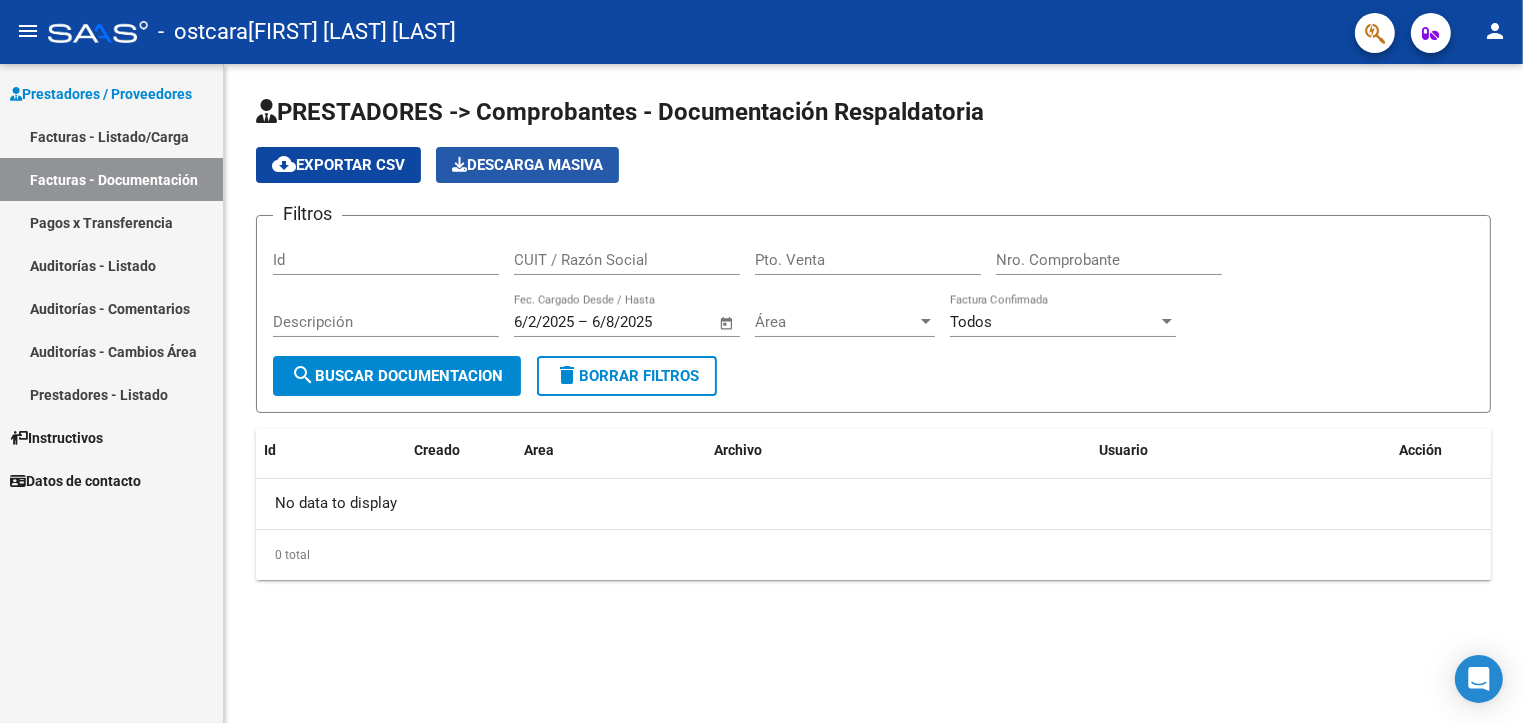 click on "Descarga Masiva" 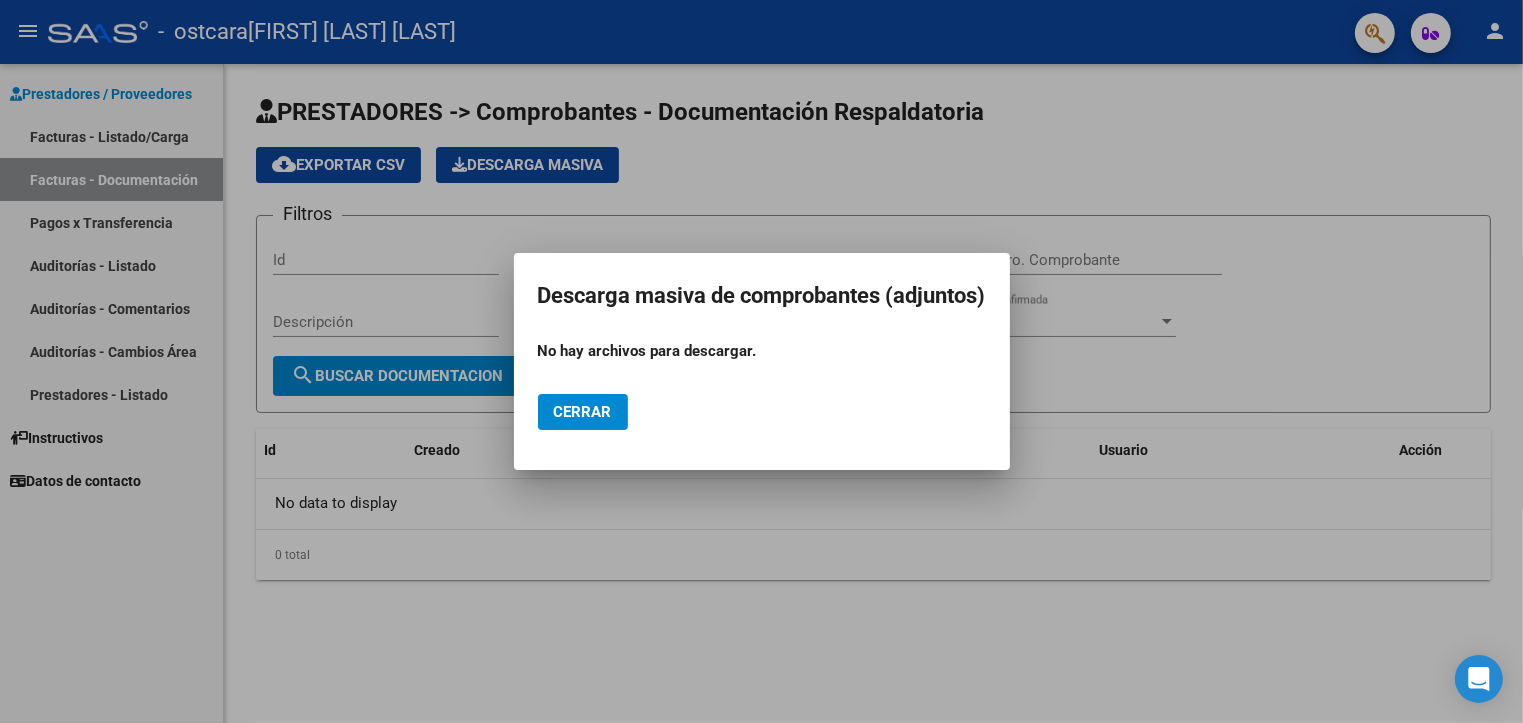 click at bounding box center [761, 361] 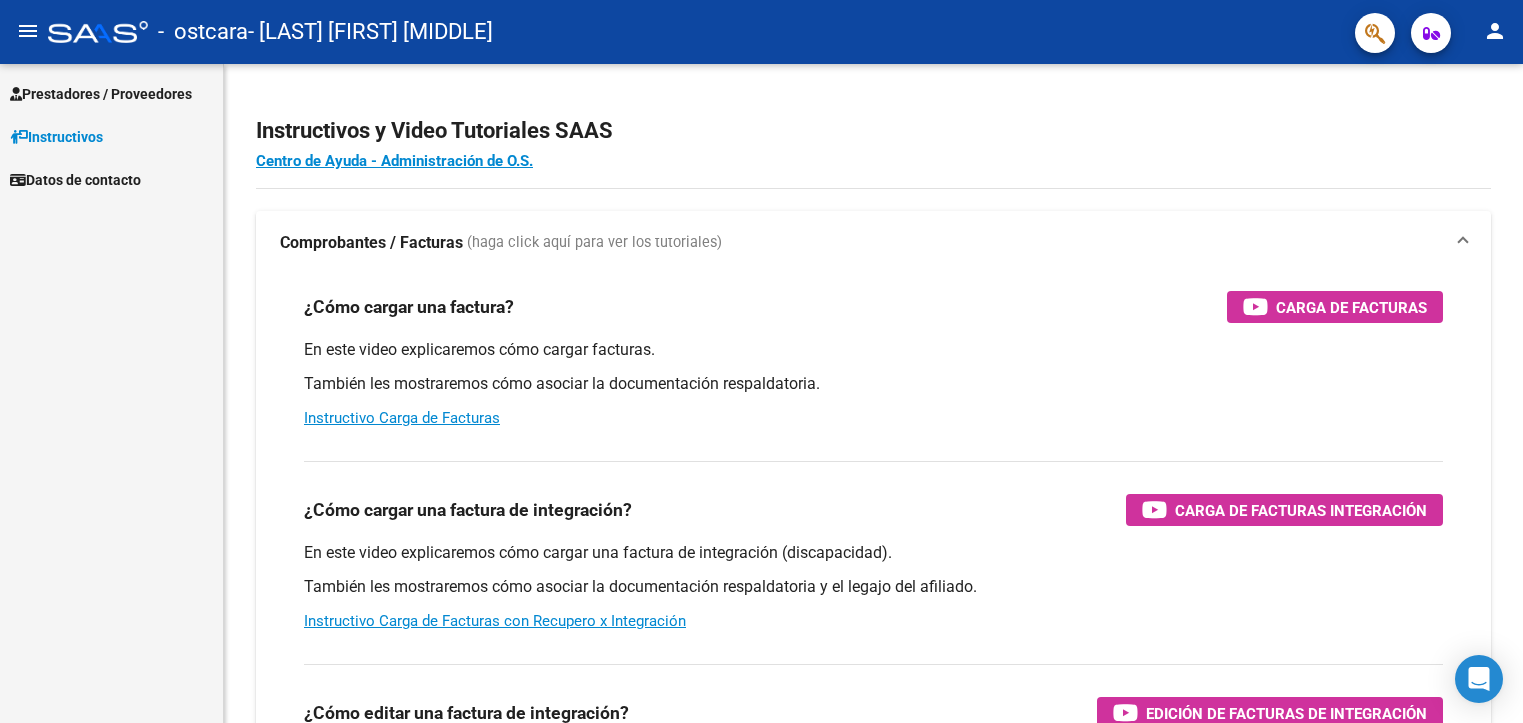 scroll, scrollTop: 0, scrollLeft: 0, axis: both 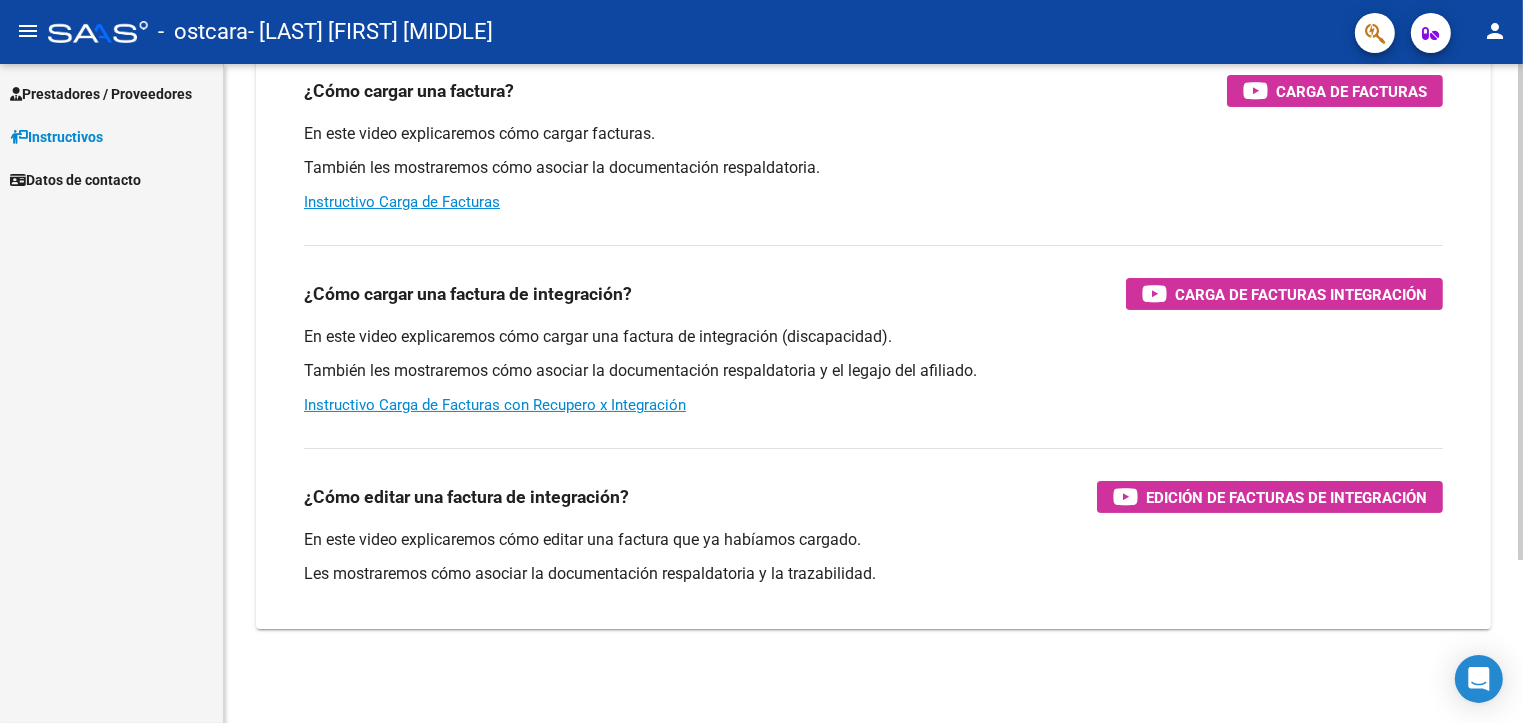 click 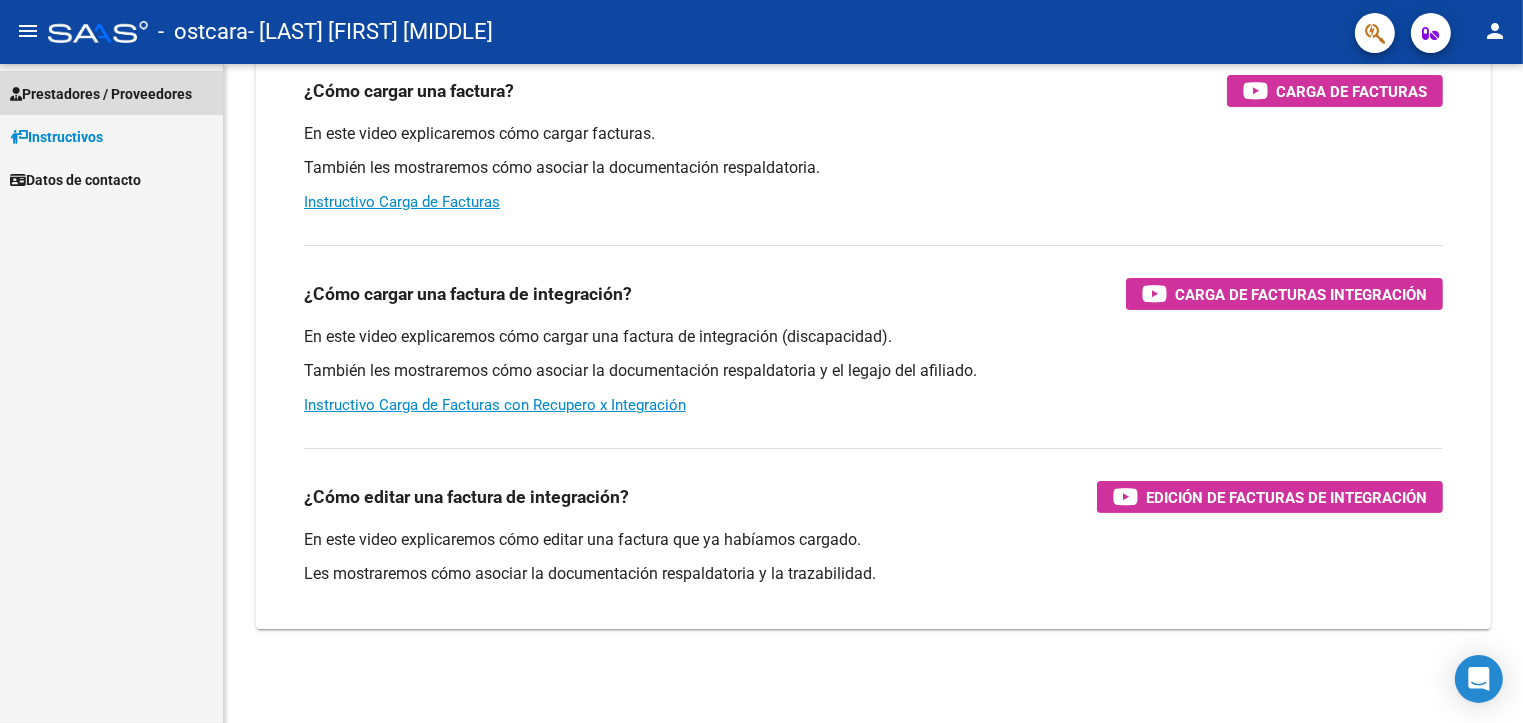 click on "Prestadores / Proveedores" at bounding box center (101, 94) 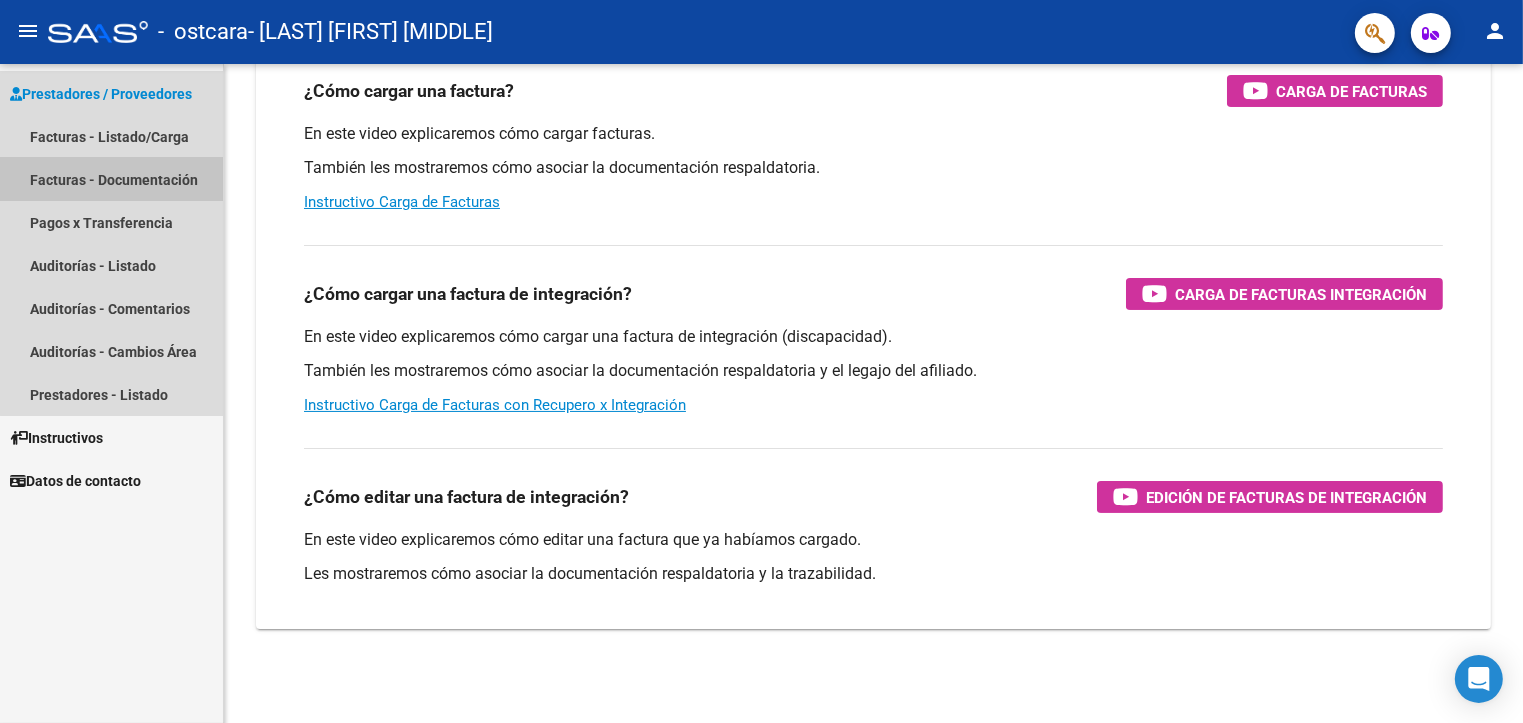 click on "Facturas - Documentación" at bounding box center [111, 179] 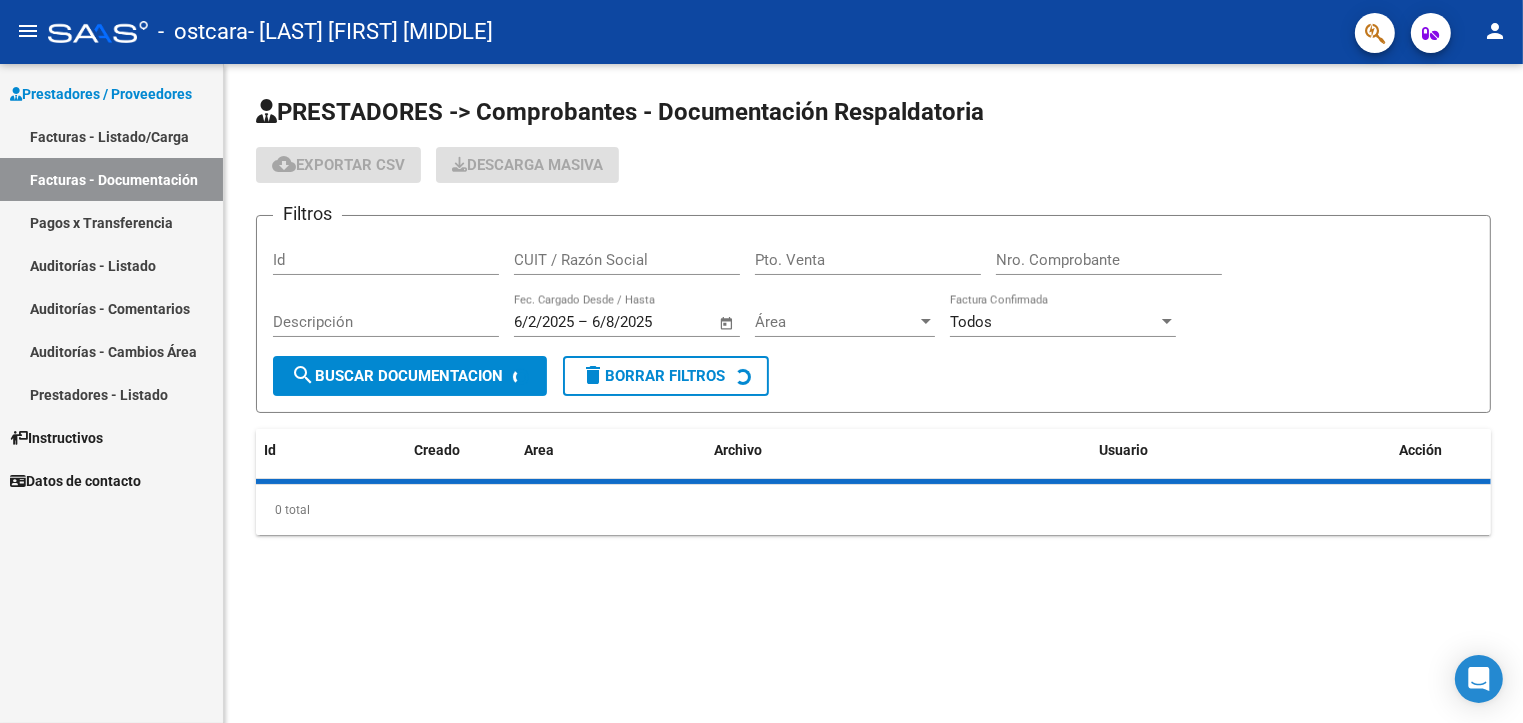 scroll, scrollTop: 0, scrollLeft: 0, axis: both 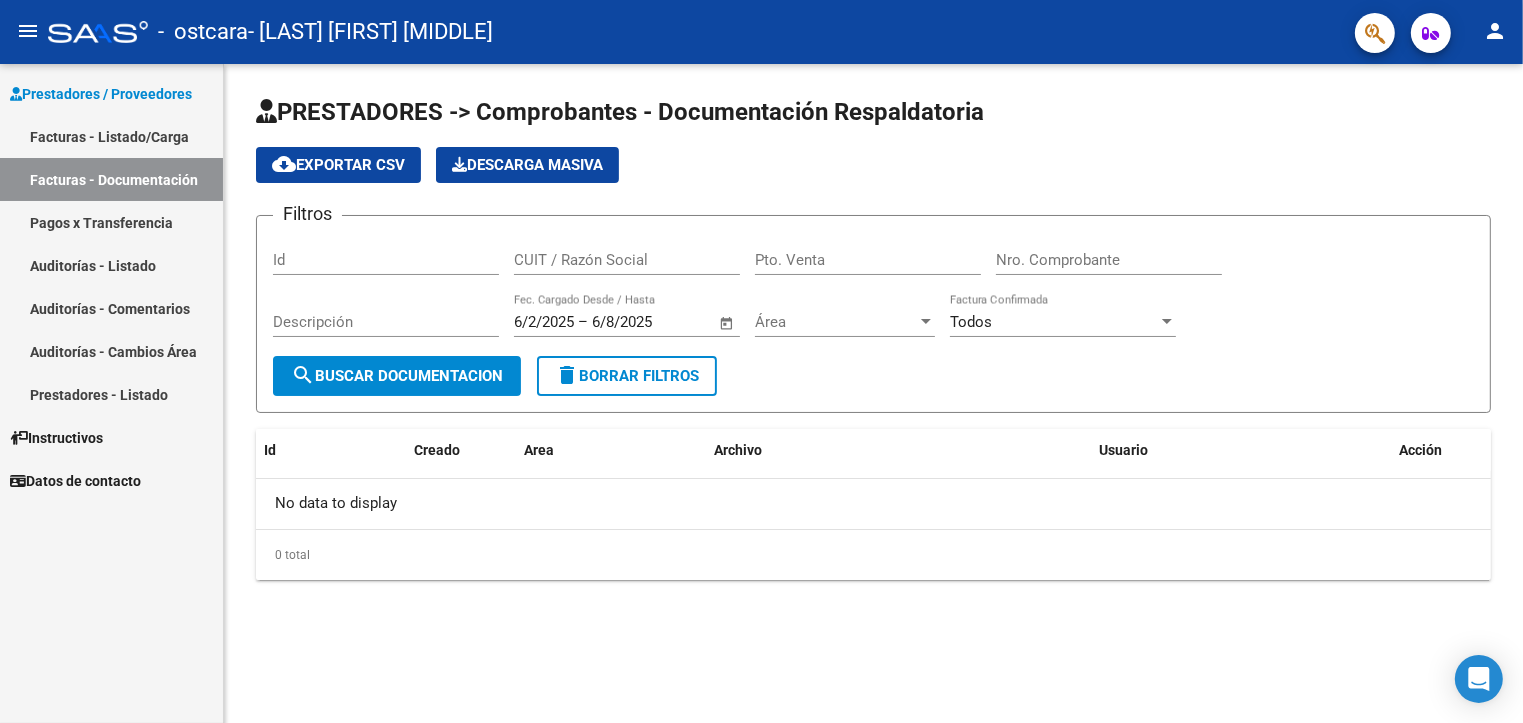 click on "0 total" 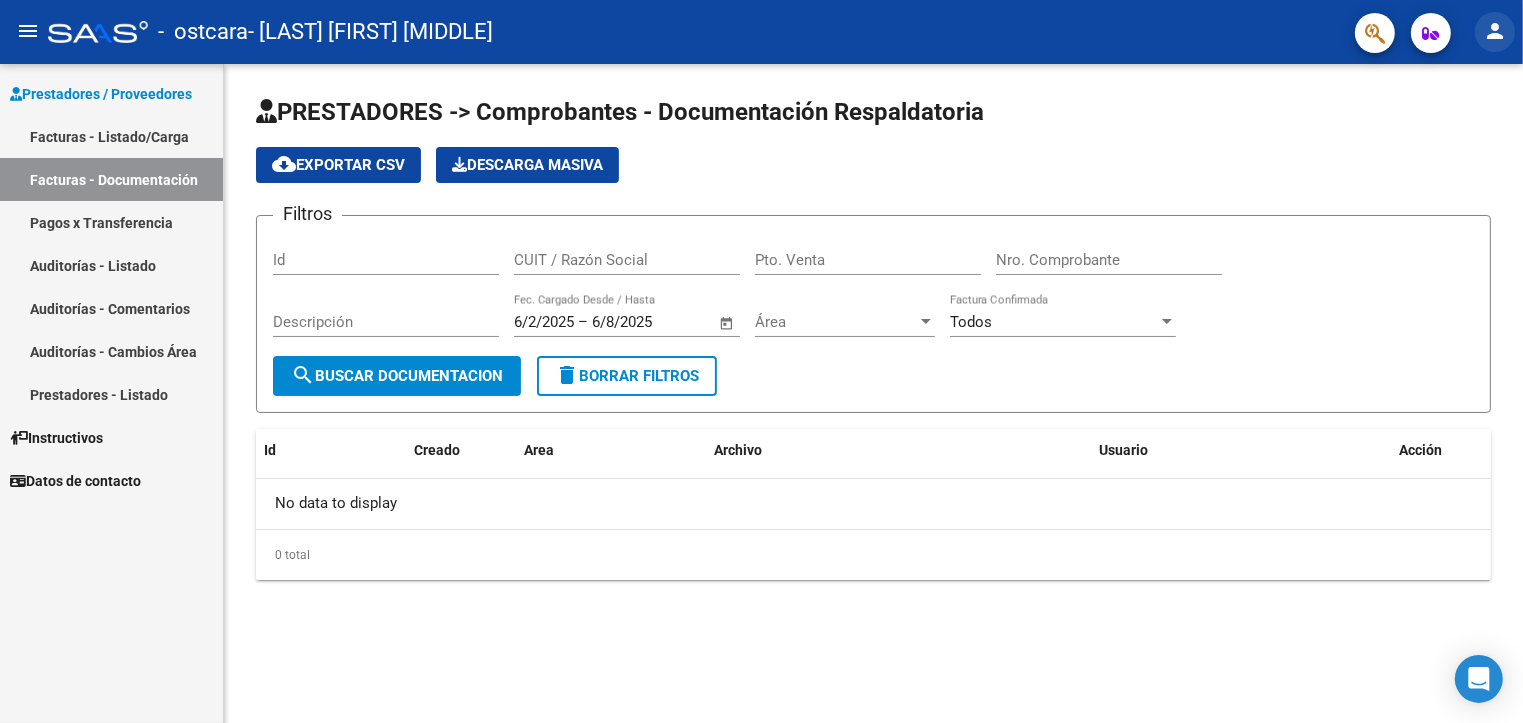 click on "person" 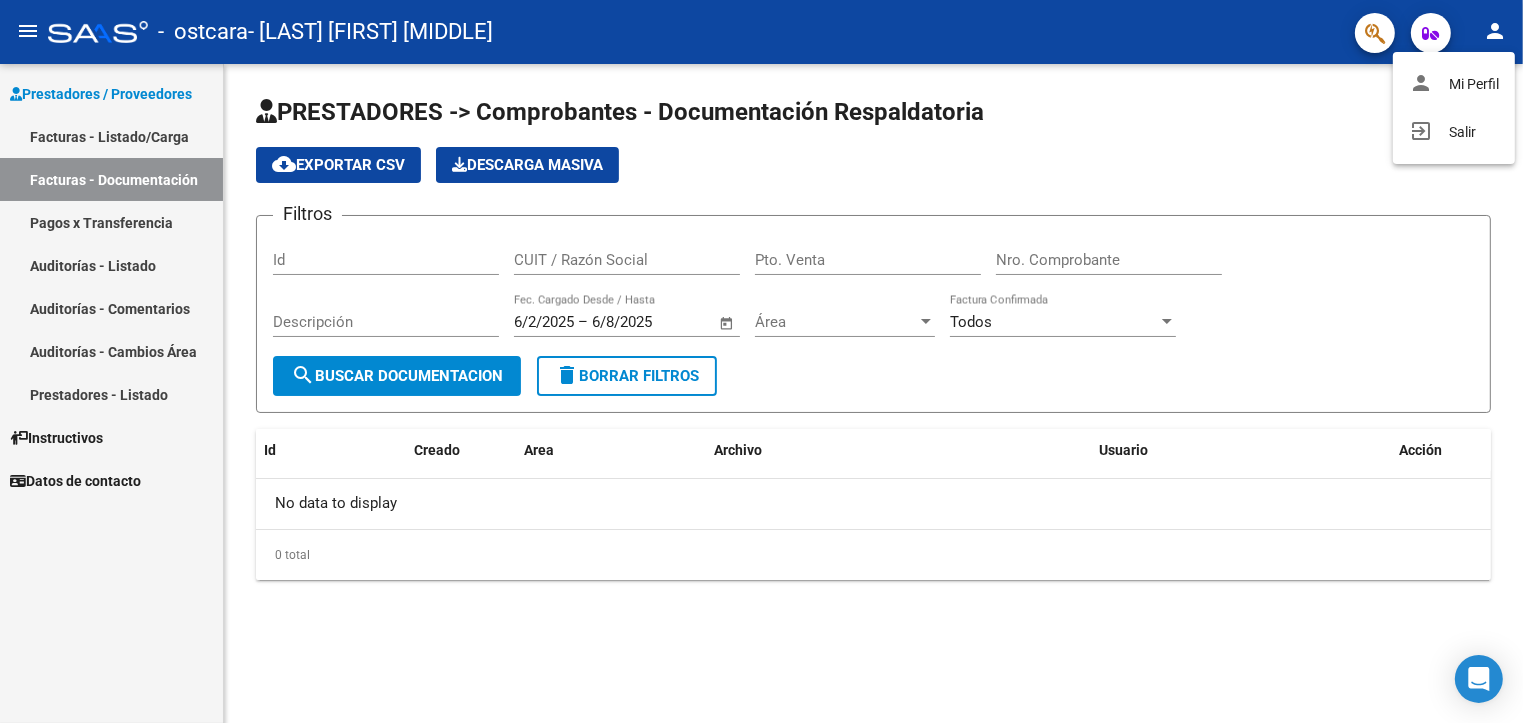 click at bounding box center [761, 361] 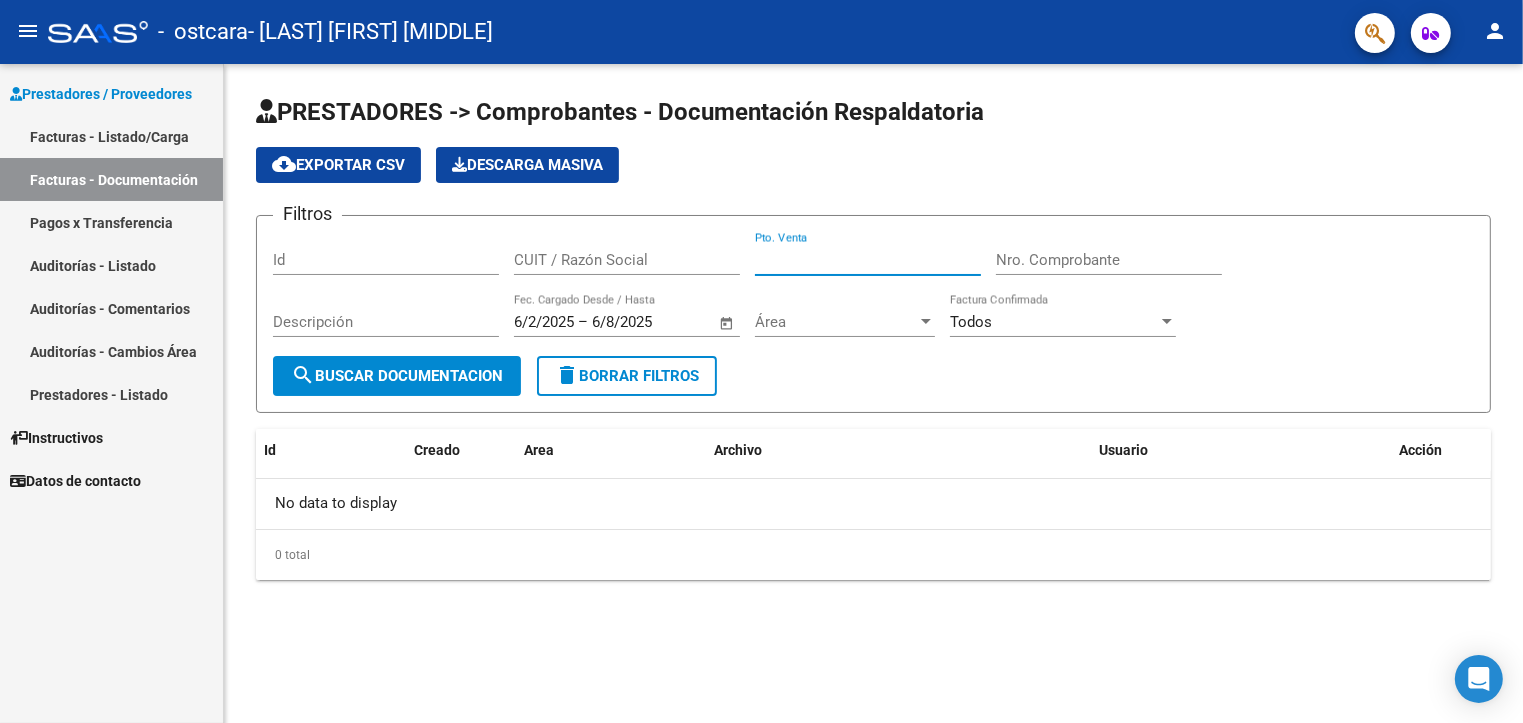 click on "Pto. Venta" at bounding box center (868, 260) 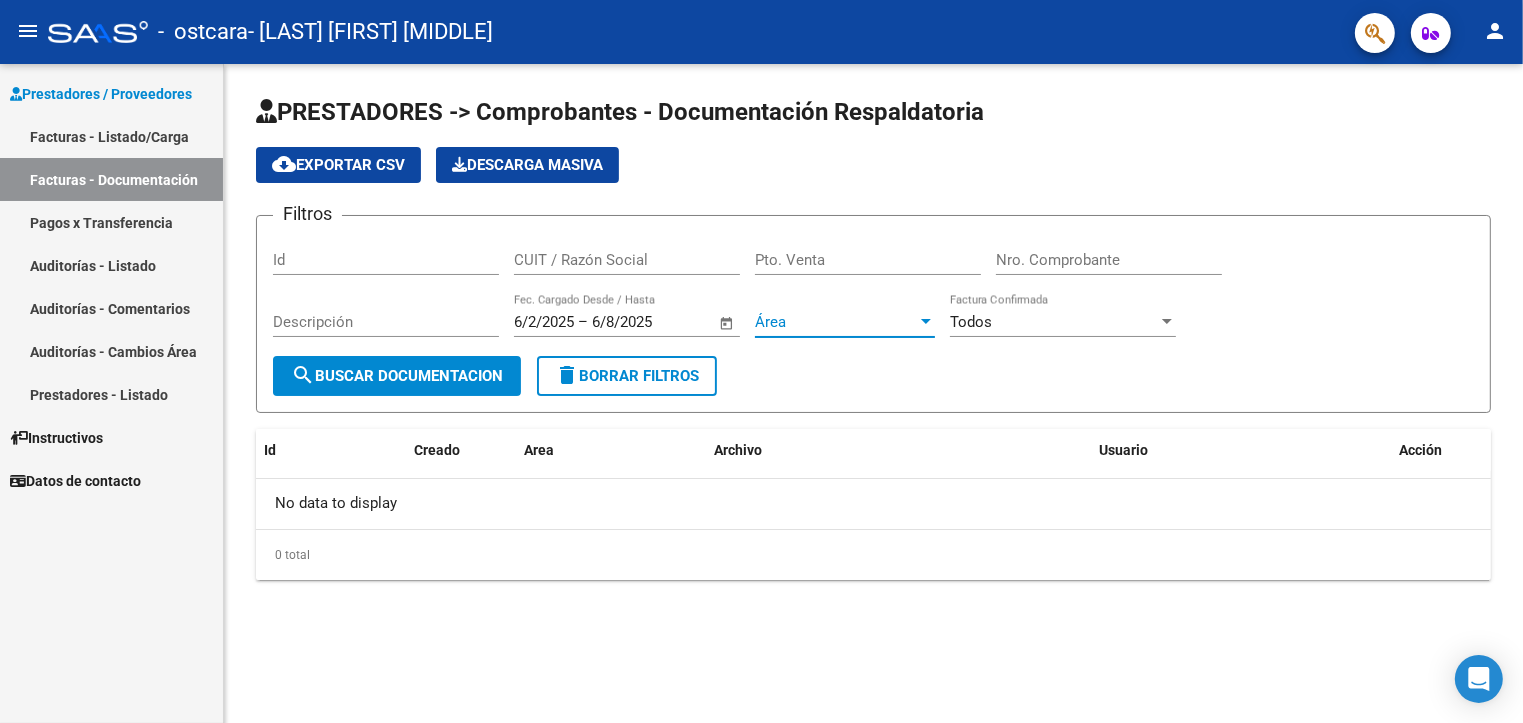 click at bounding box center (926, 322) 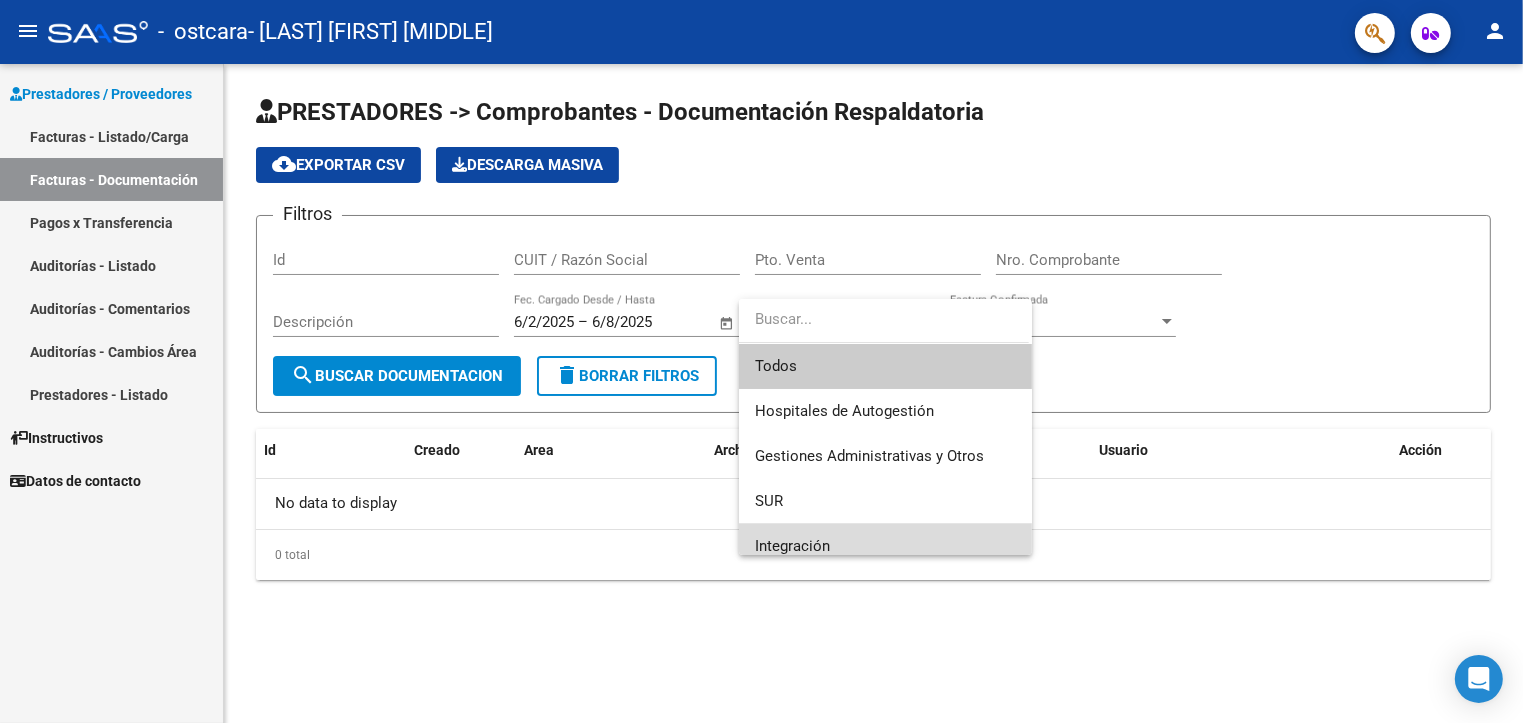 click on "Integración" at bounding box center (885, 546) 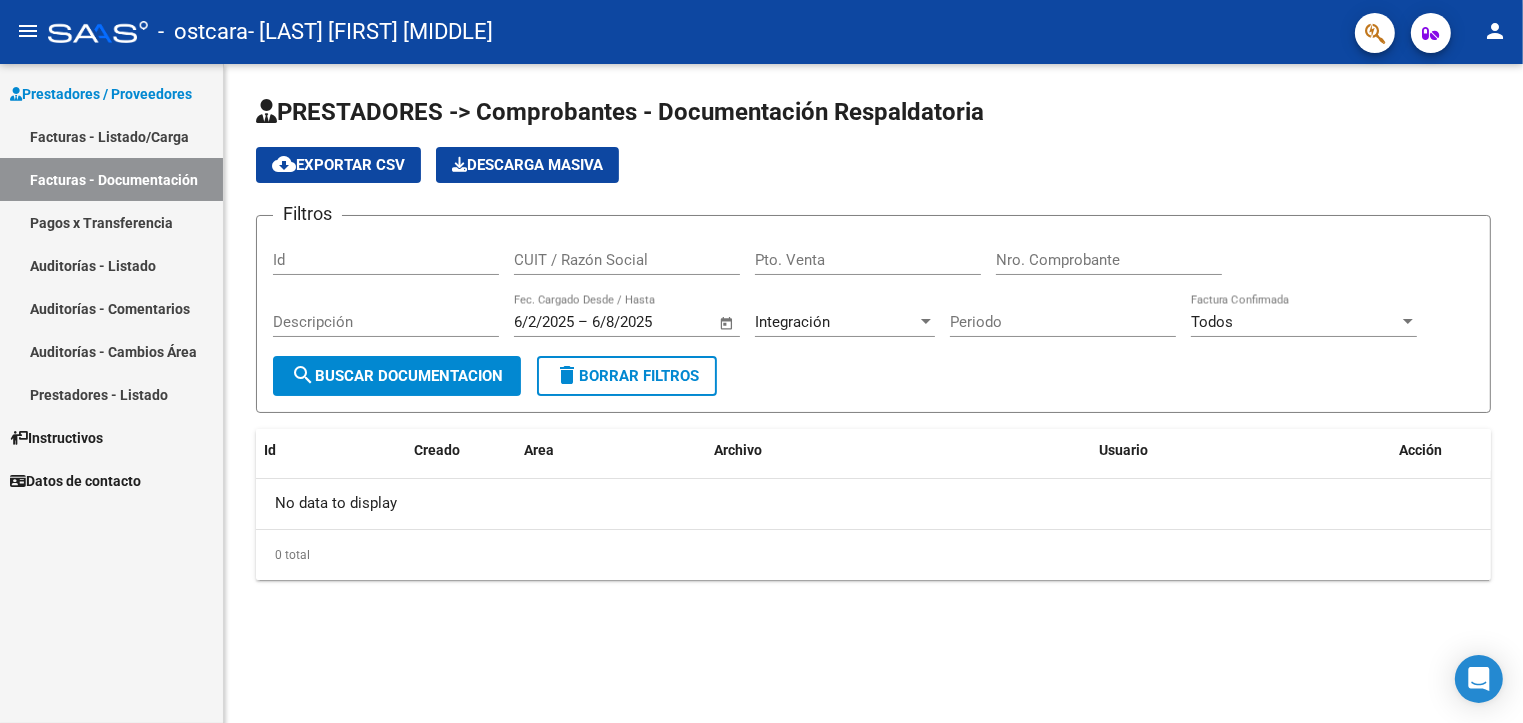 click on "Descripción" 